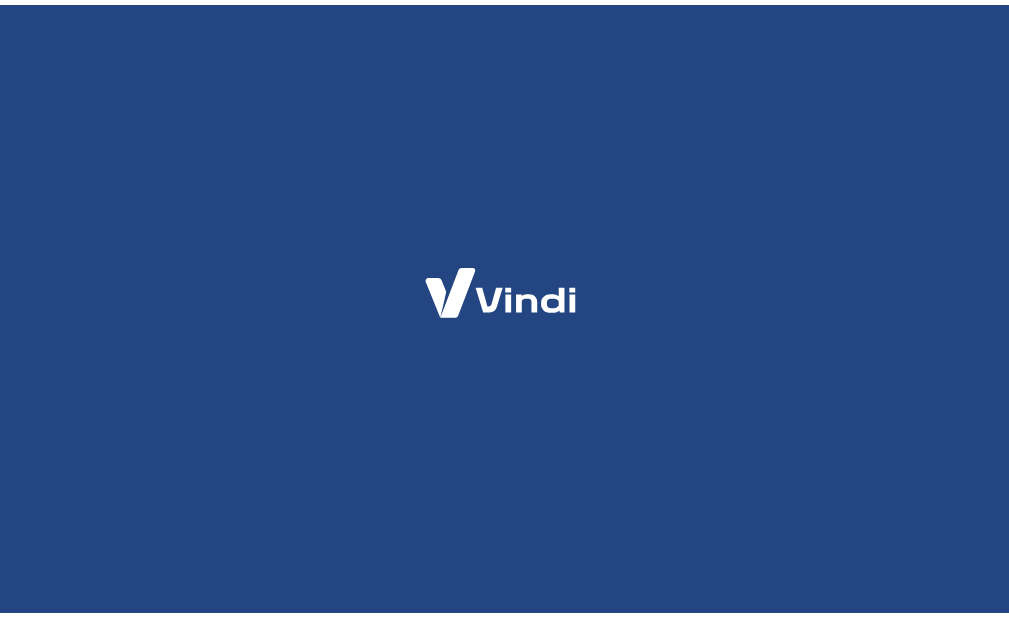 scroll, scrollTop: 0, scrollLeft: 0, axis: both 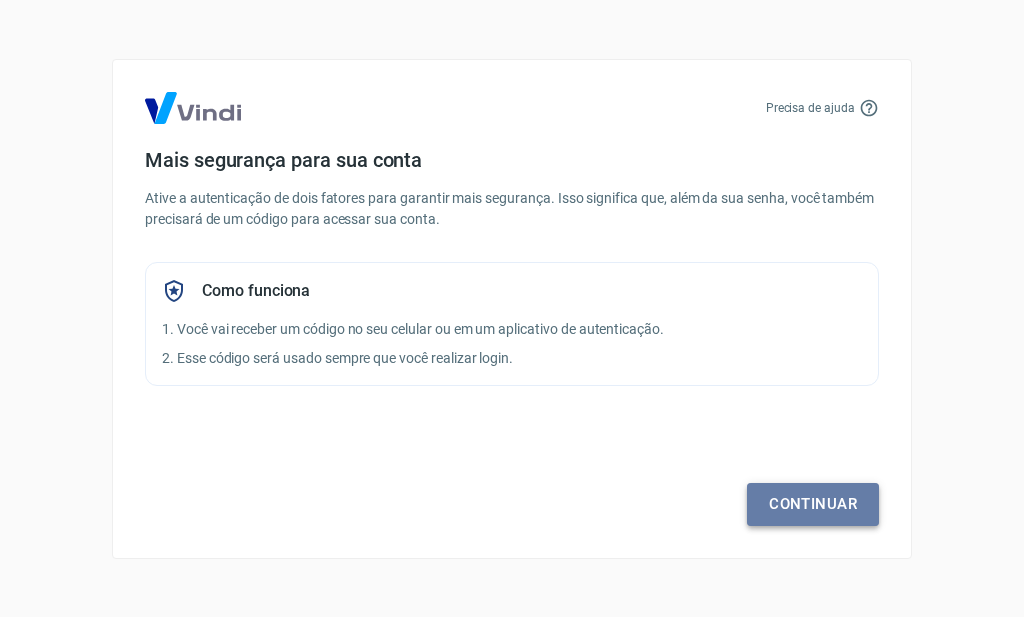 click on "Continuar" at bounding box center [813, 504] 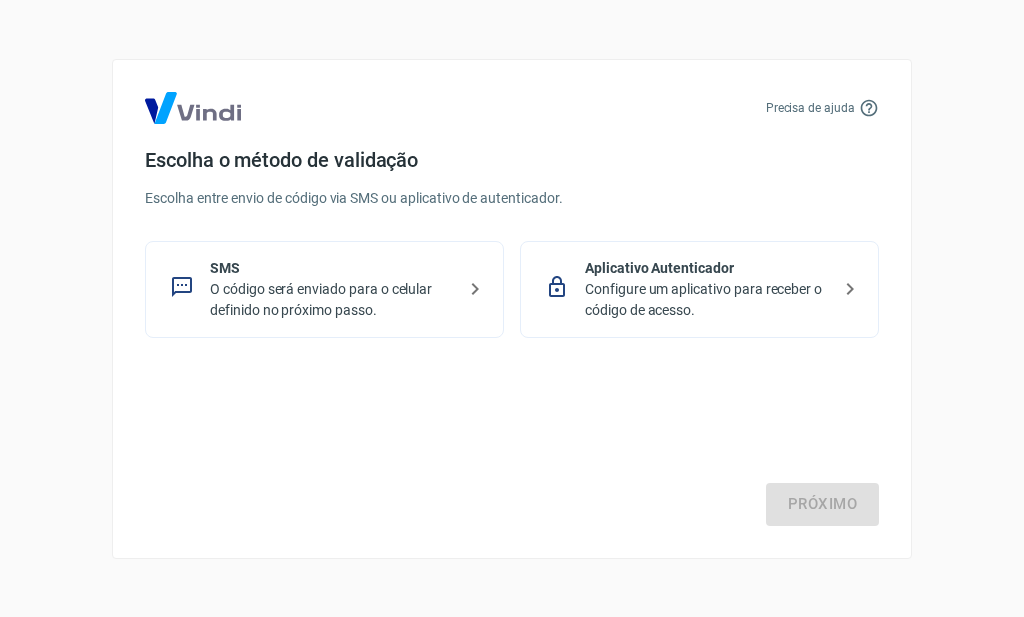 click on "SMS" at bounding box center (332, 268) 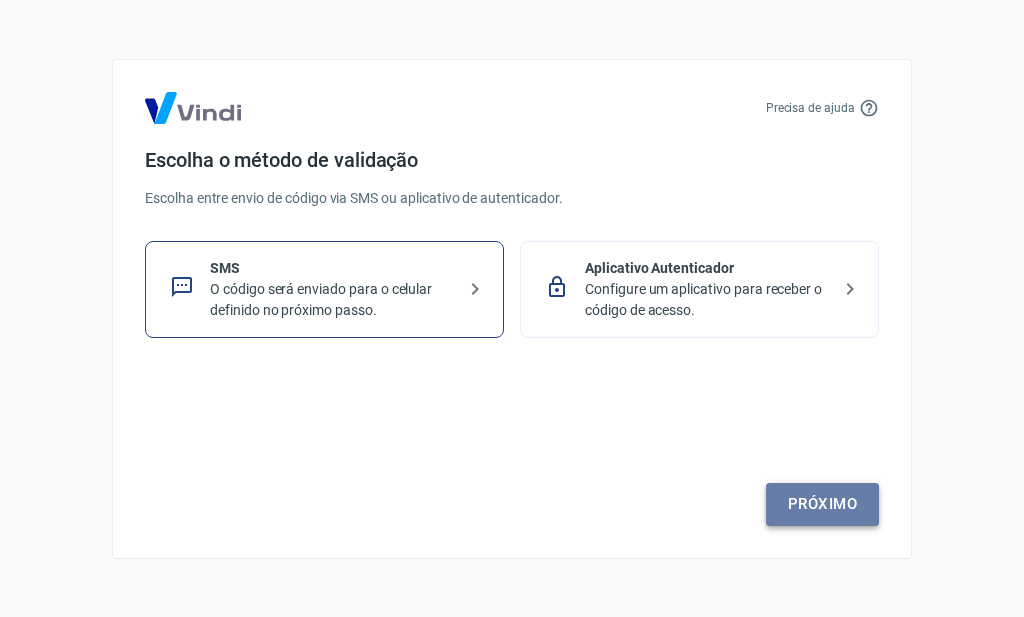 click on "Próximo" at bounding box center (822, 504) 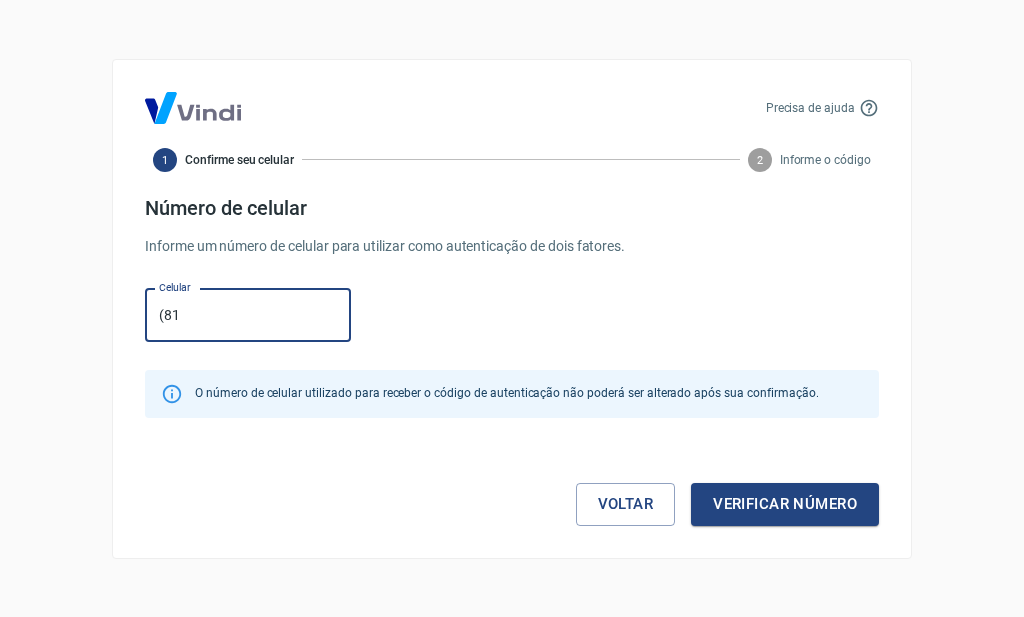 type on "(81) 99652-3371" 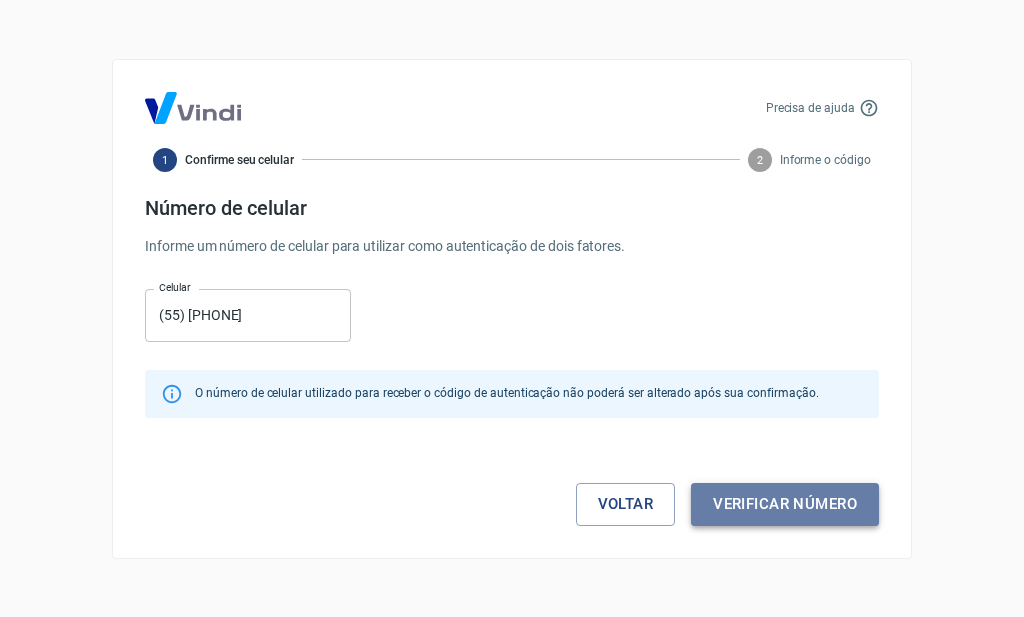 click on "Verificar número" at bounding box center [785, 504] 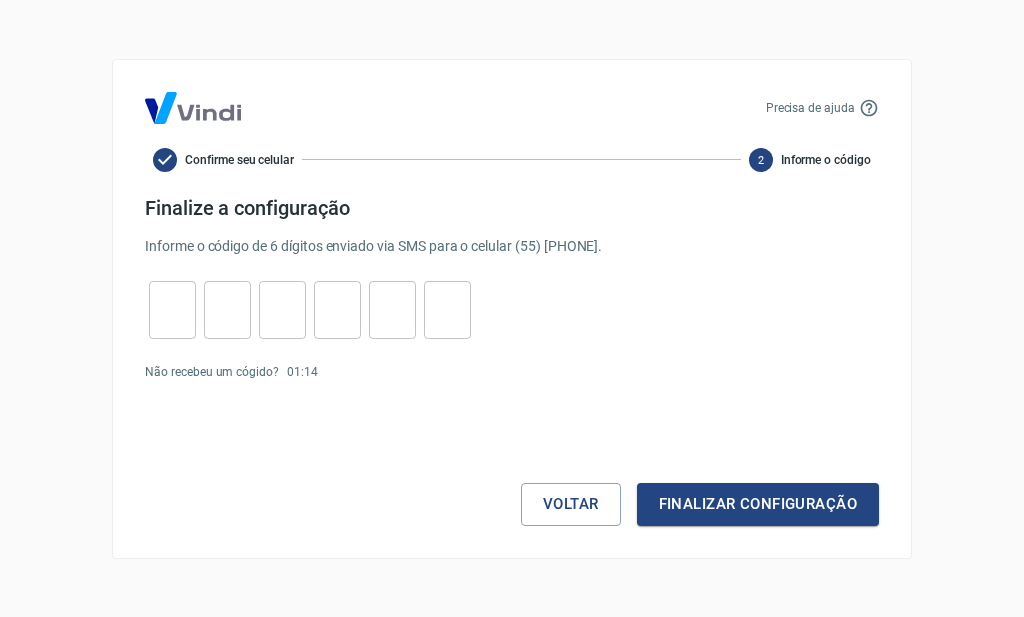 click at bounding box center [172, 309] 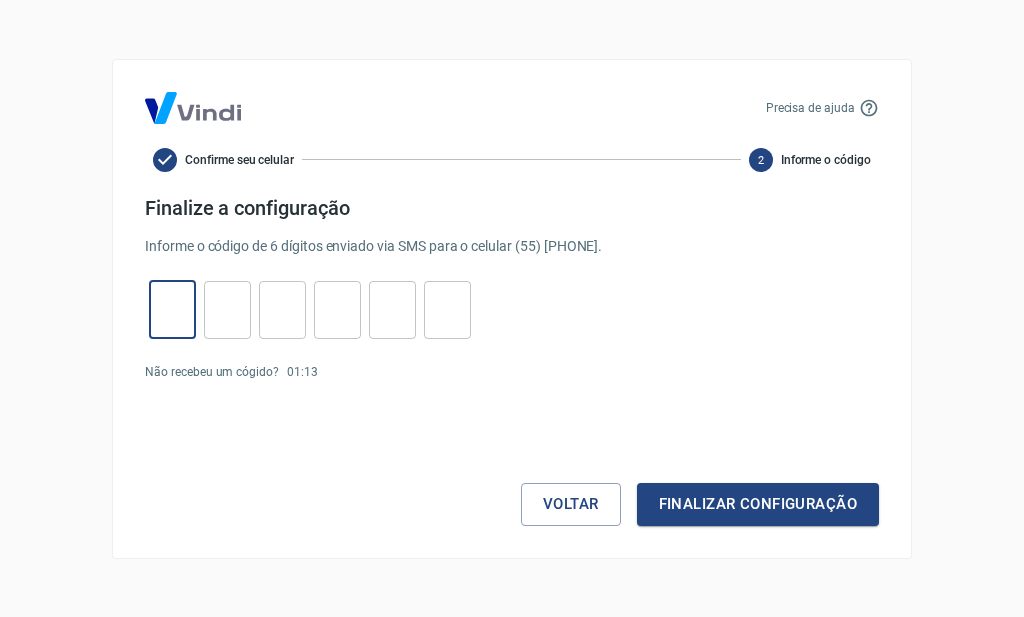 type on "2" 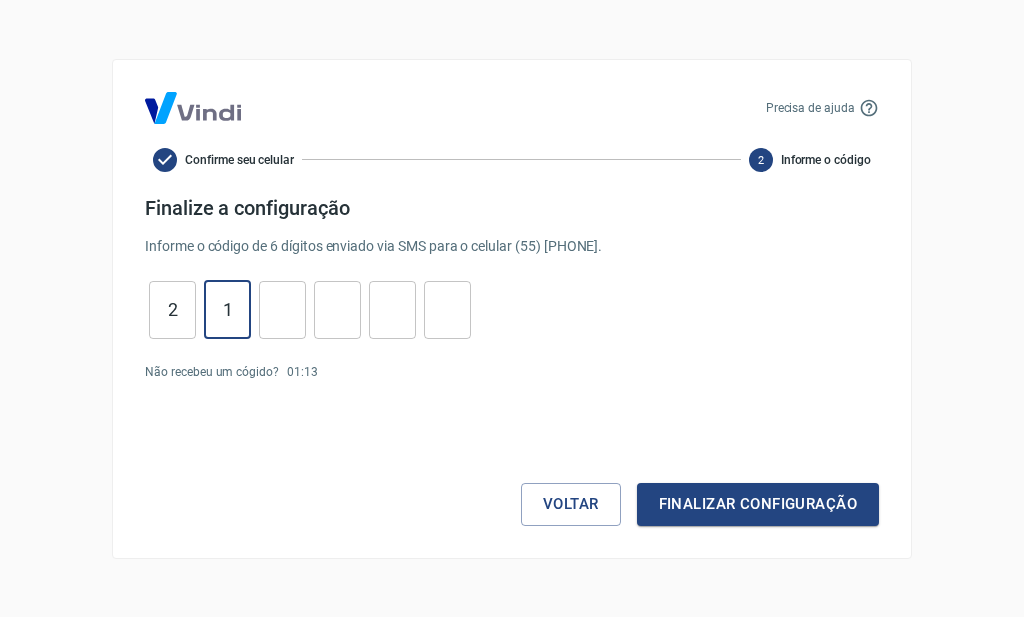 type on "1" 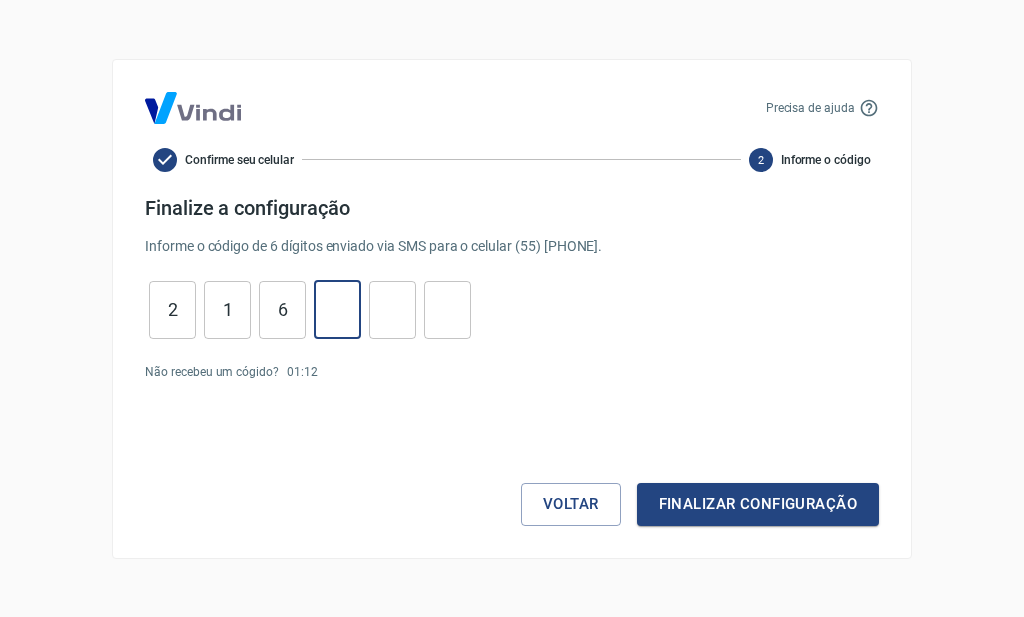 type on "3" 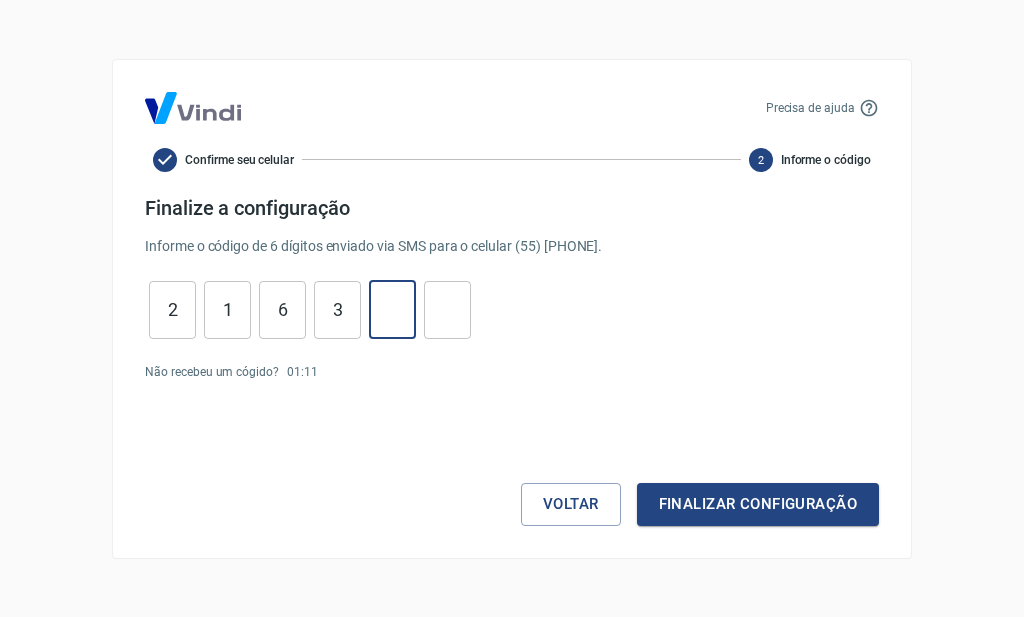 type on "6" 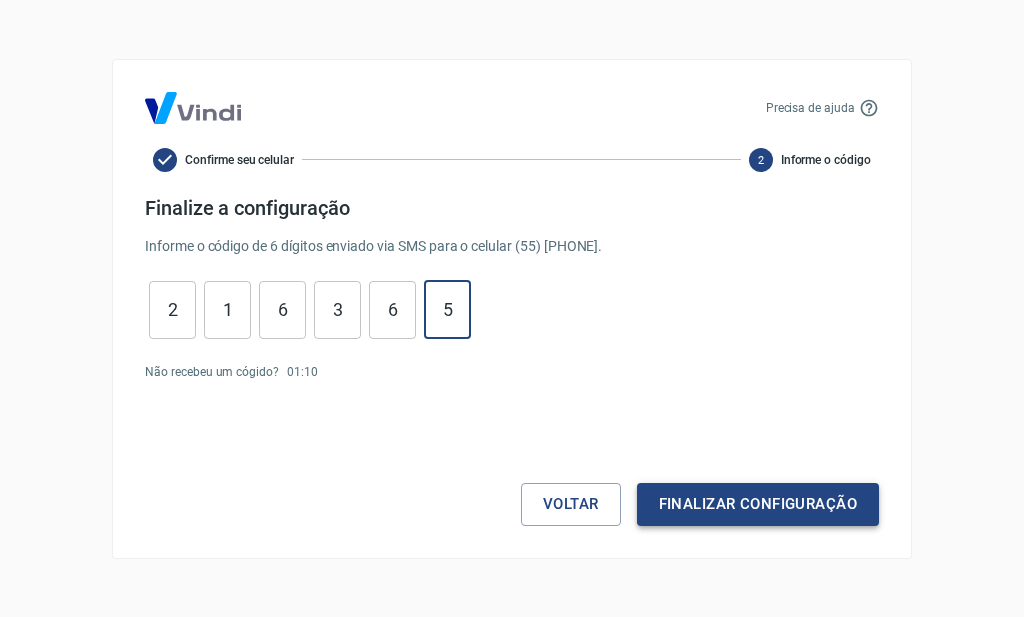 type on "5" 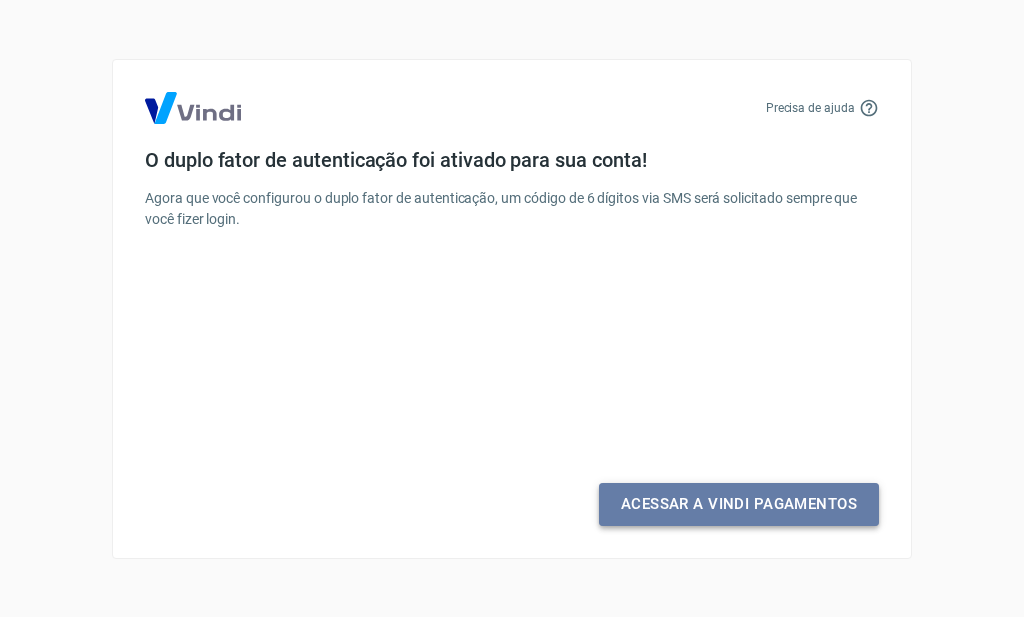 click on "Acessar a Vindi Pagamentos" at bounding box center (739, 504) 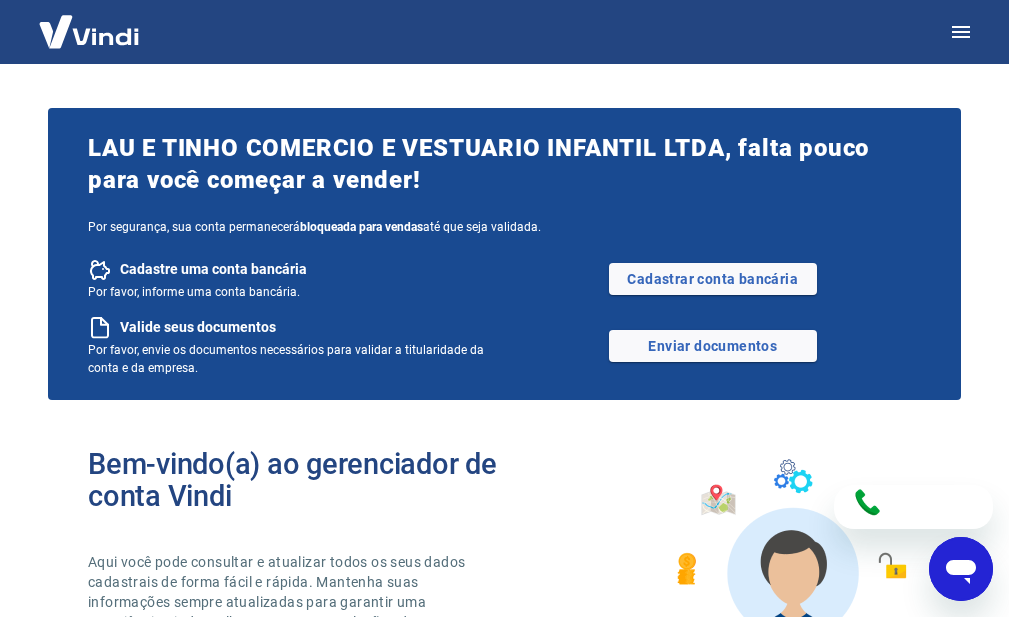 scroll, scrollTop: 0, scrollLeft: 0, axis: both 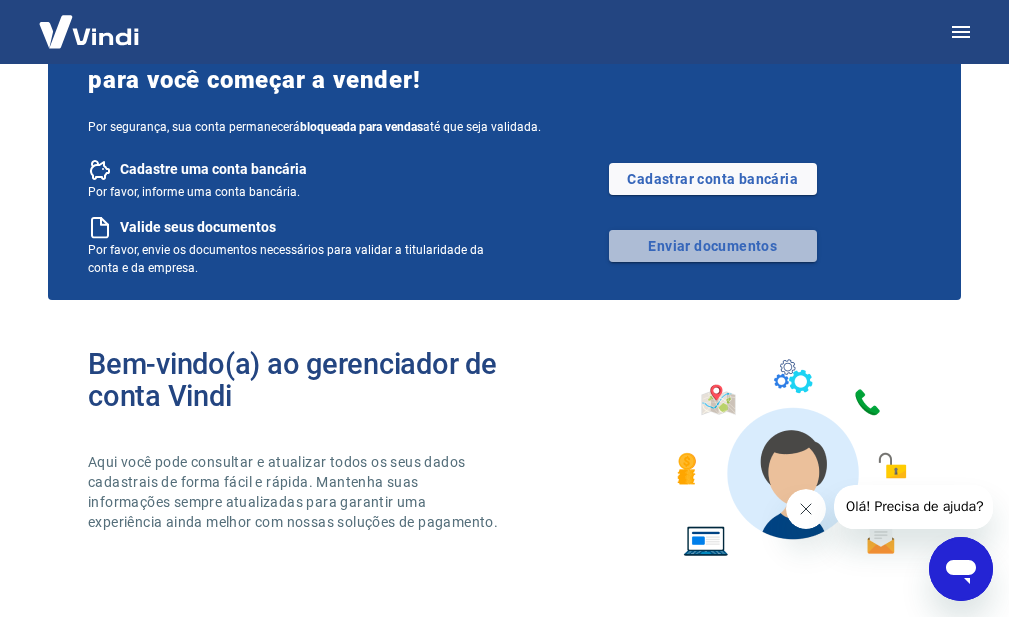 click on "Enviar documentos" at bounding box center (713, 246) 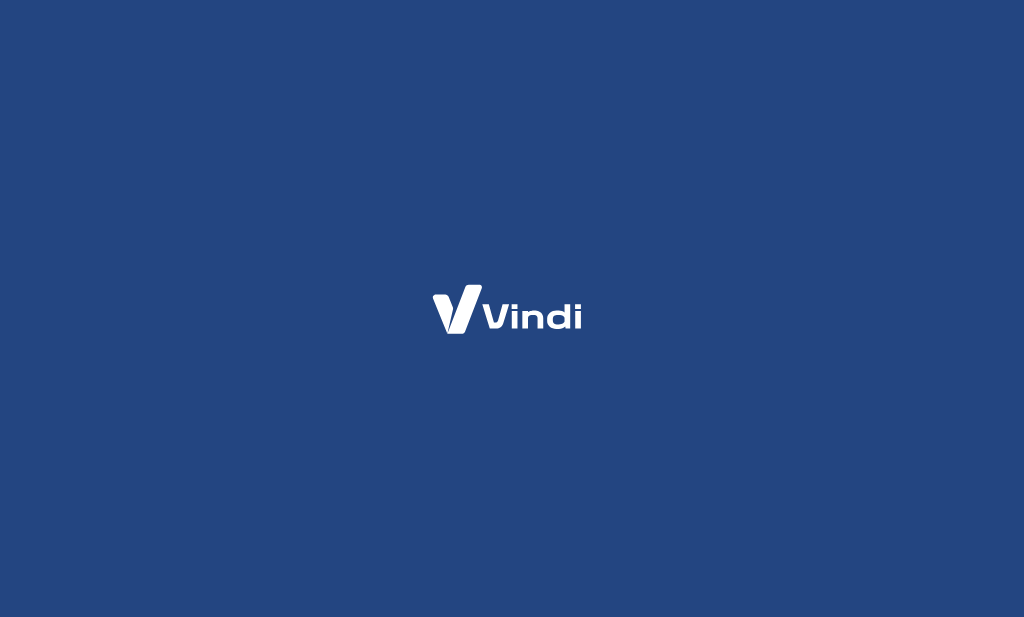 scroll, scrollTop: 0, scrollLeft: 0, axis: both 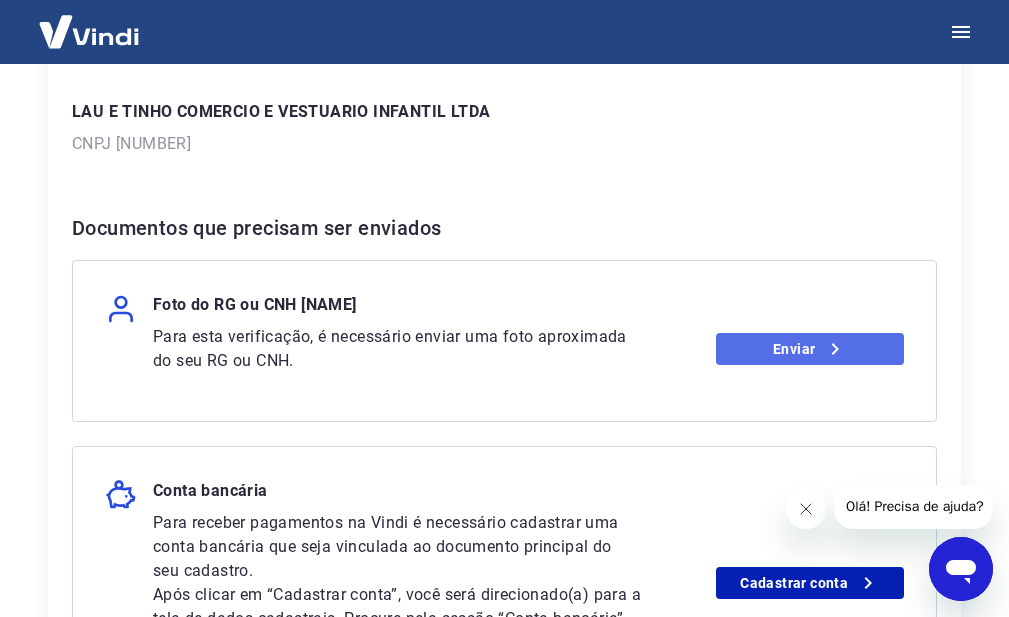 click on "Enviar" at bounding box center [810, 349] 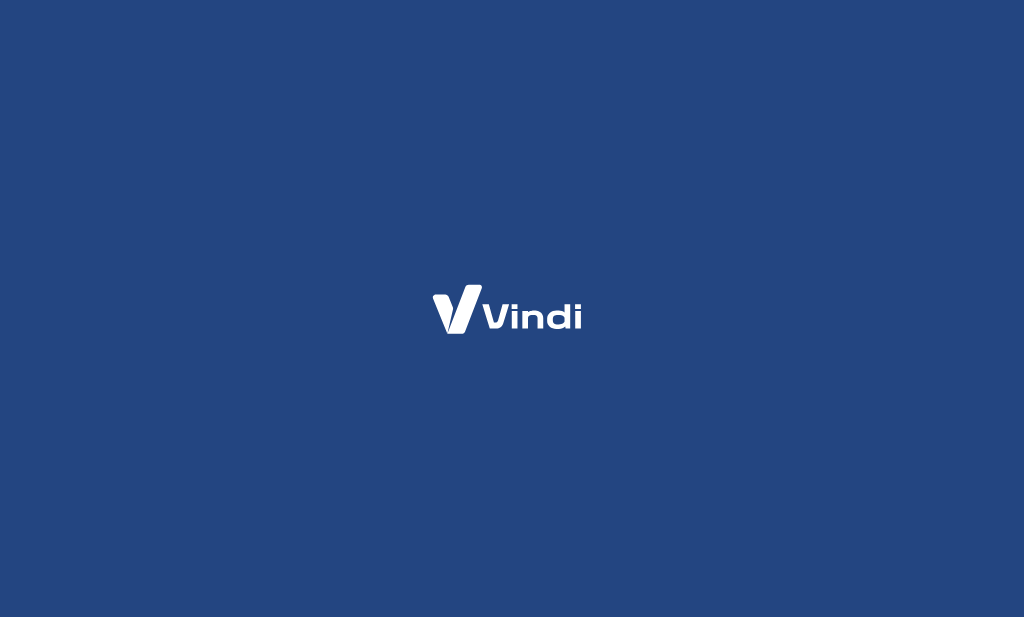 scroll, scrollTop: 0, scrollLeft: 0, axis: both 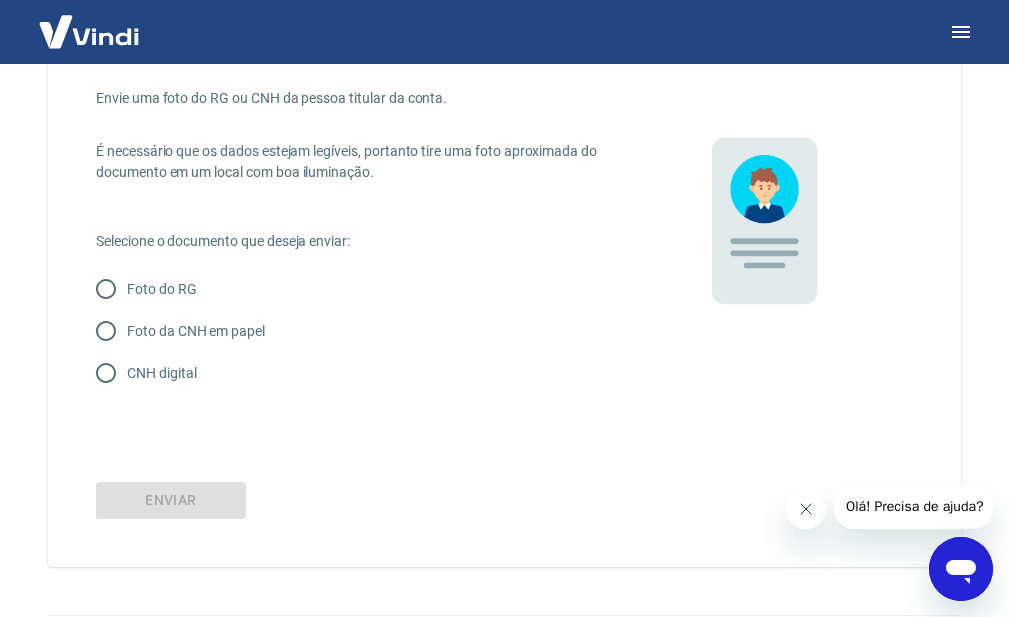 click on "Foto do RG" at bounding box center [106, 289] 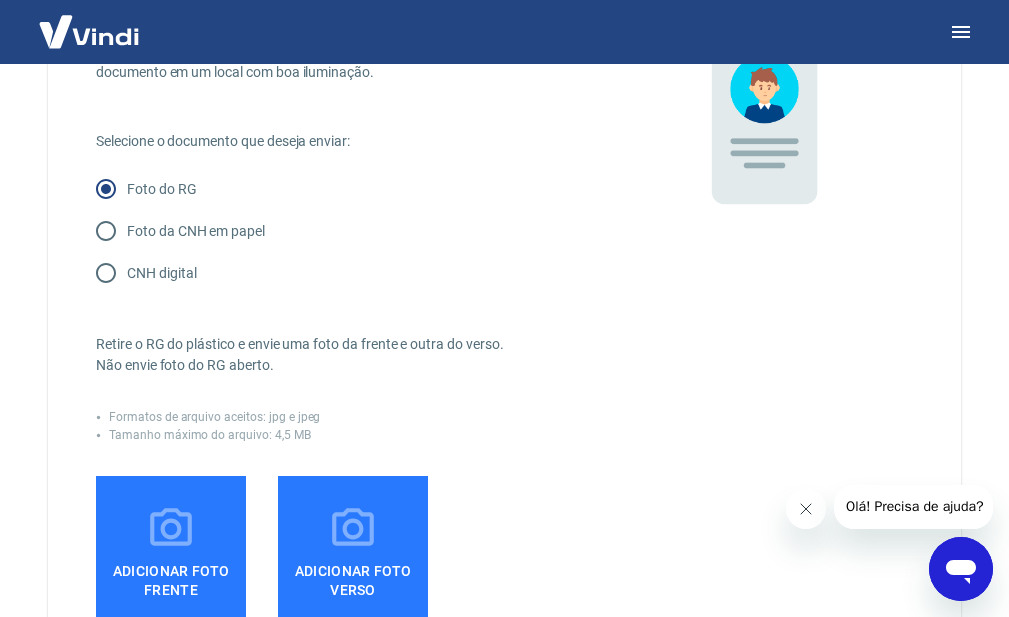 scroll, scrollTop: 300, scrollLeft: 0, axis: vertical 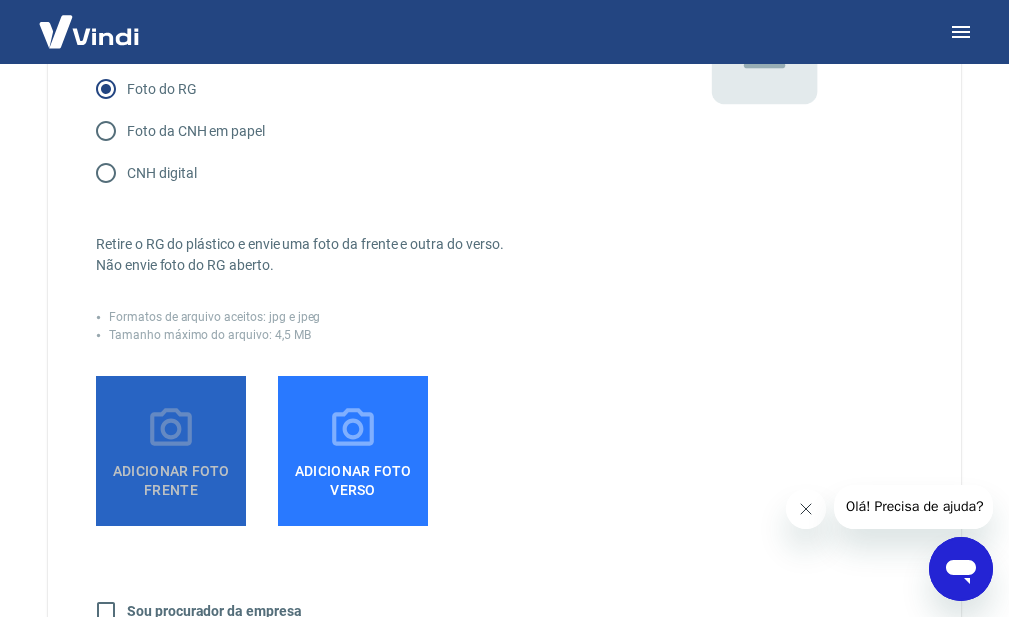 click on "Adicionar foto frente" at bounding box center (171, 476) 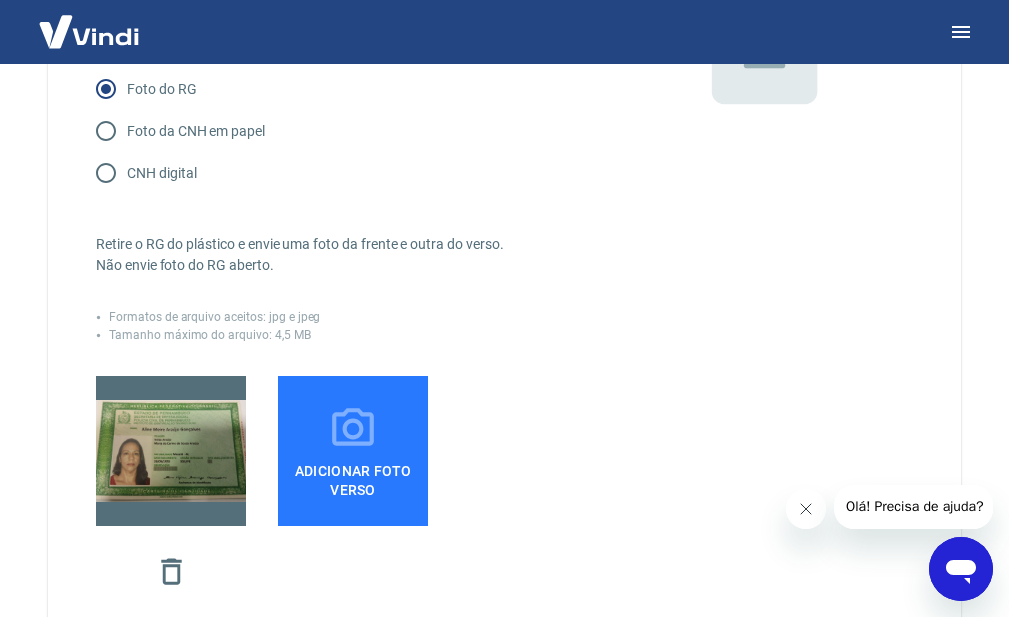 click on "Adicionar foto verso" at bounding box center (353, 476) 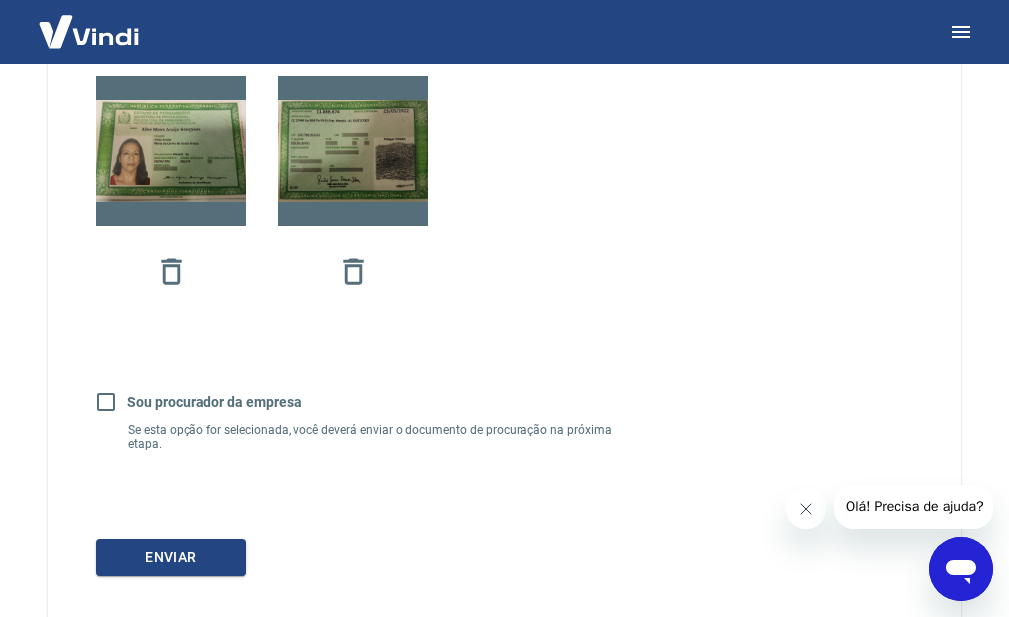 scroll, scrollTop: 700, scrollLeft: 0, axis: vertical 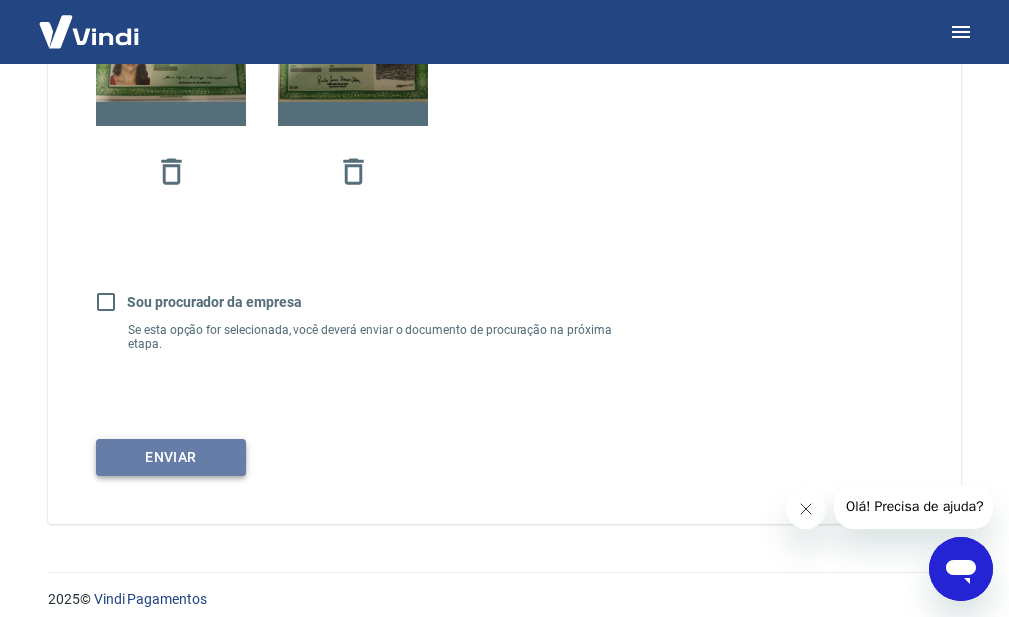 click on "Enviar" at bounding box center (171, 457) 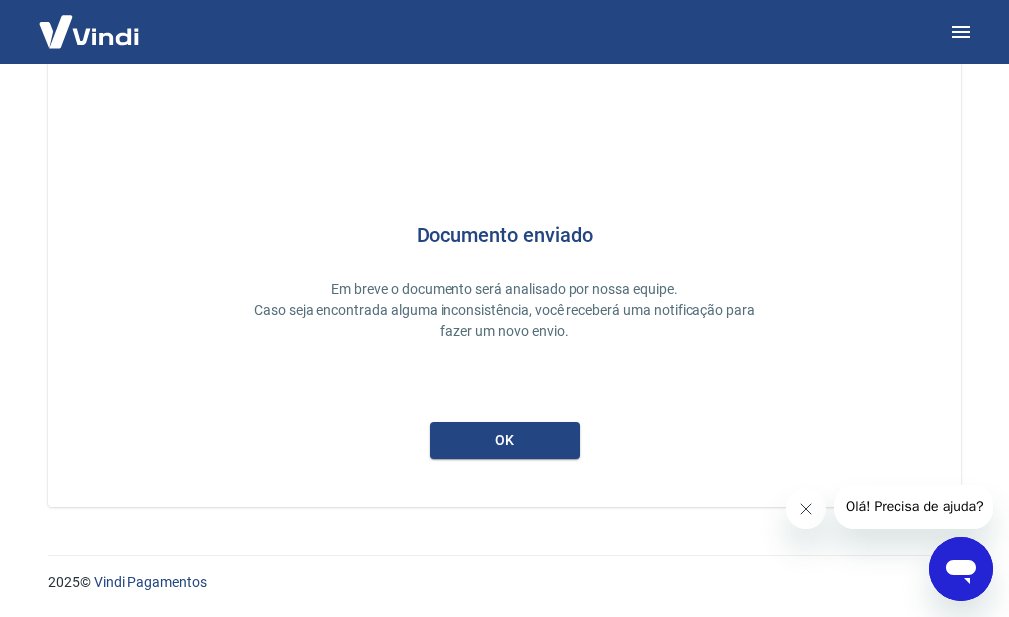 scroll, scrollTop: 60, scrollLeft: 0, axis: vertical 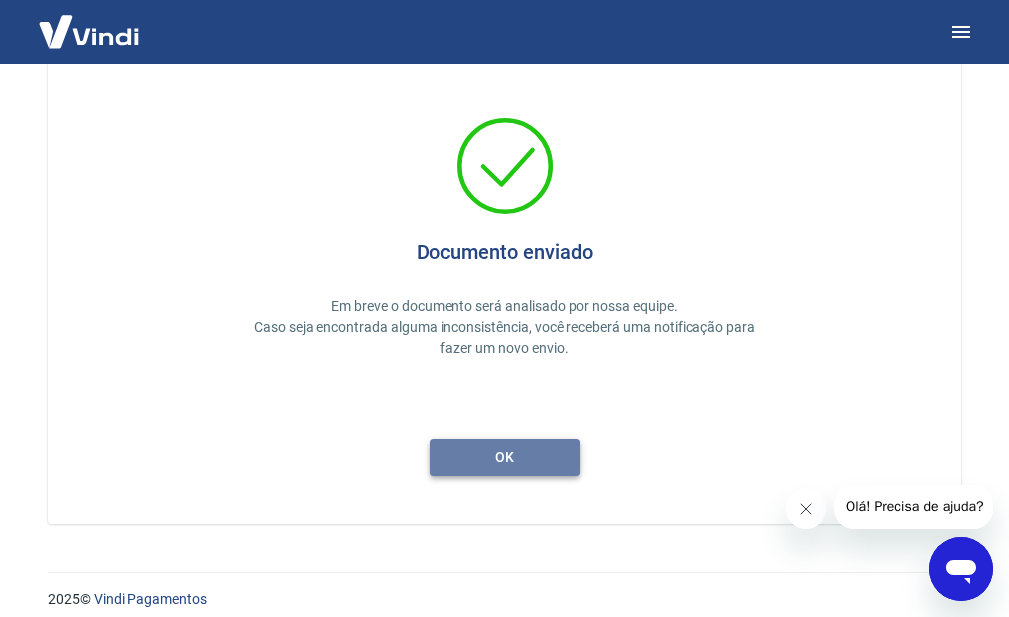 click on "ok" at bounding box center (505, 457) 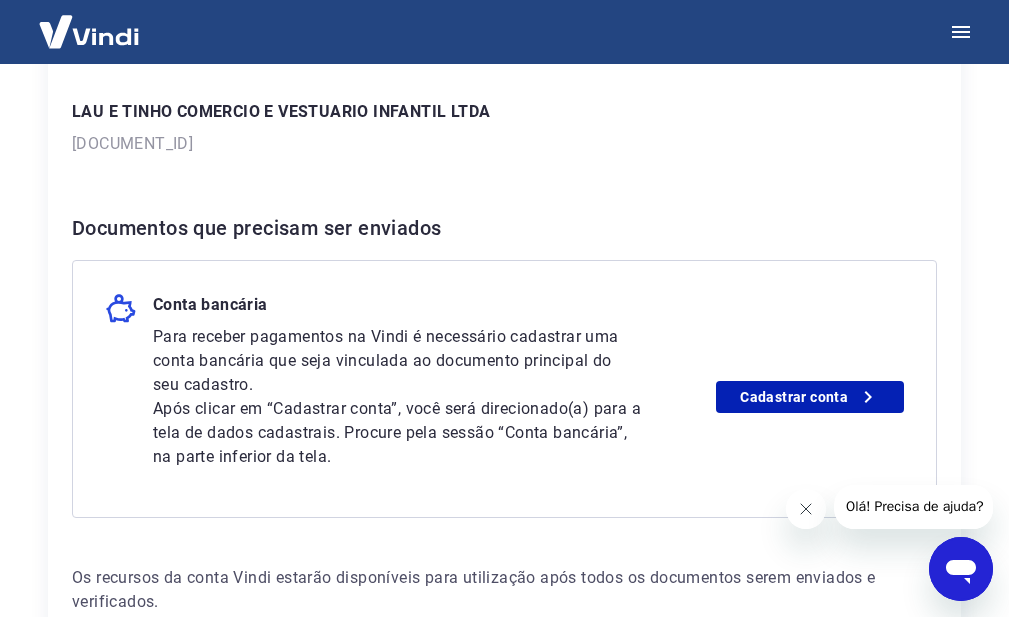 scroll, scrollTop: 400, scrollLeft: 0, axis: vertical 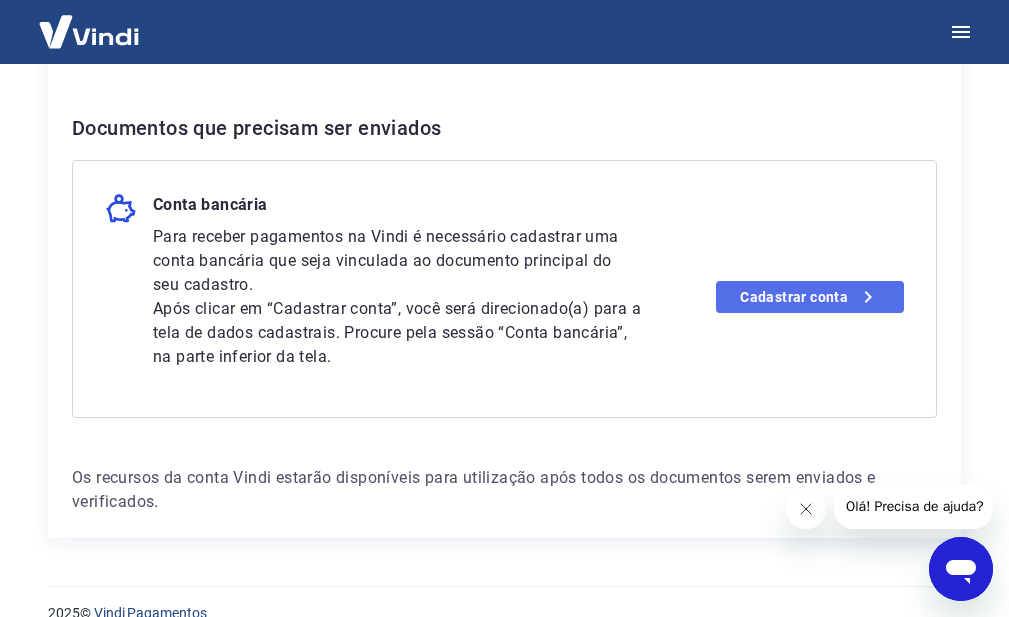 click on "Cadastrar conta" at bounding box center (810, 297) 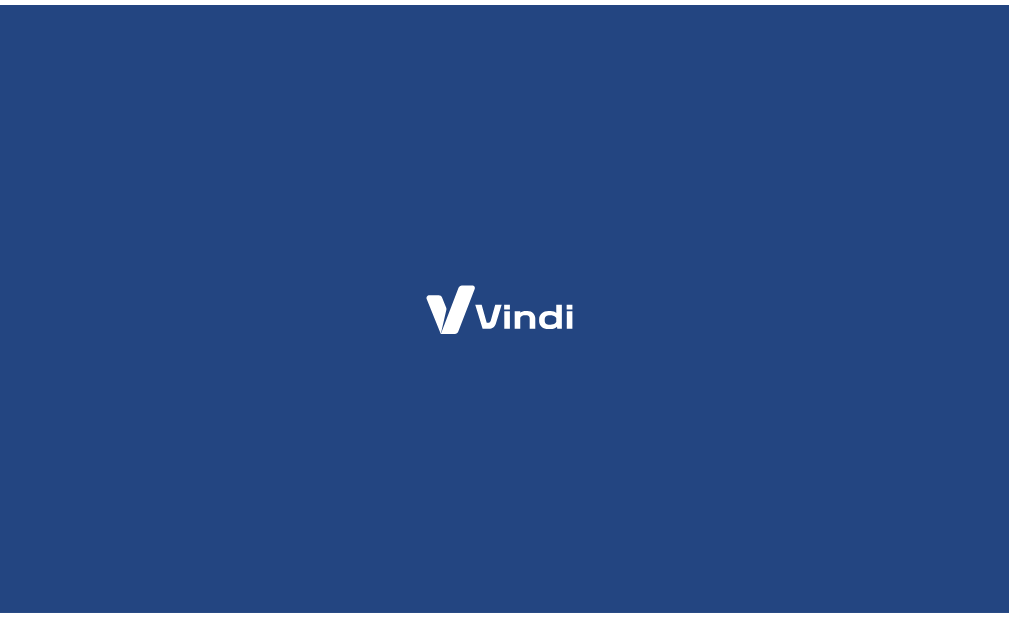 scroll, scrollTop: 0, scrollLeft: 0, axis: both 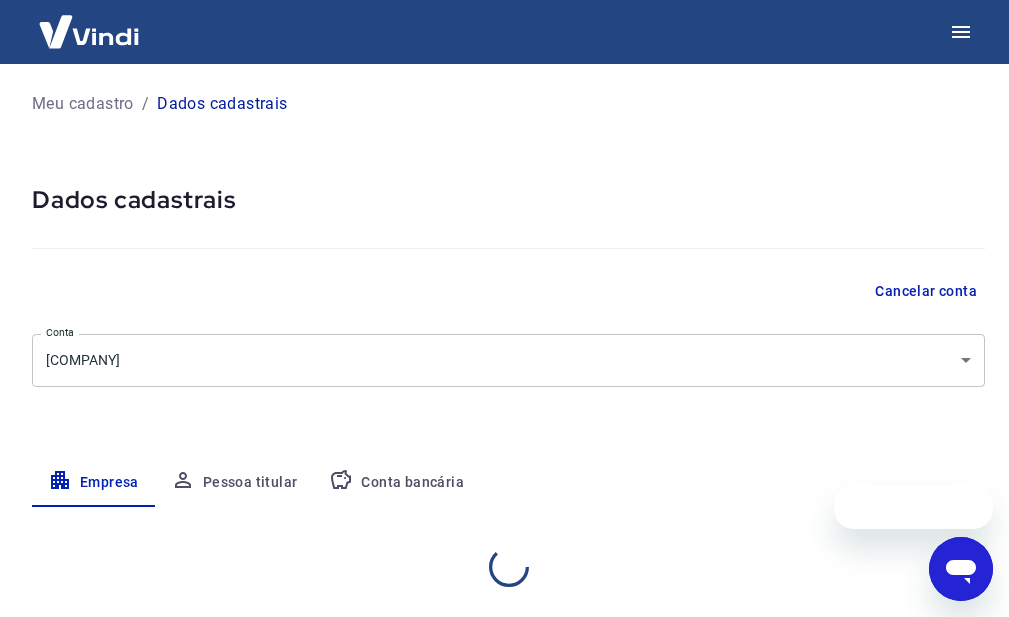 select on "PE" 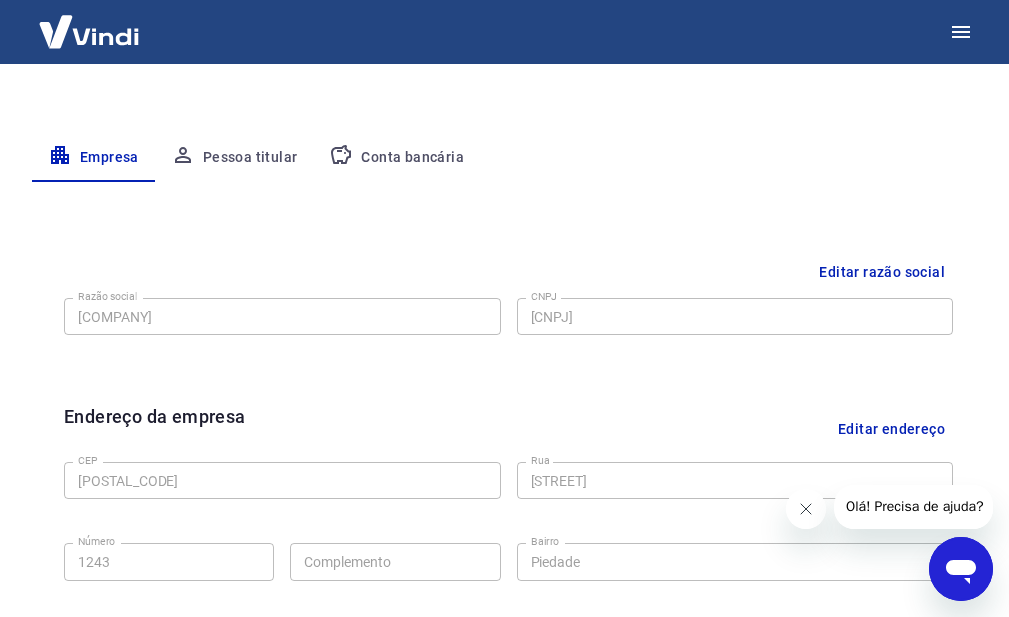 scroll, scrollTop: 225, scrollLeft: 0, axis: vertical 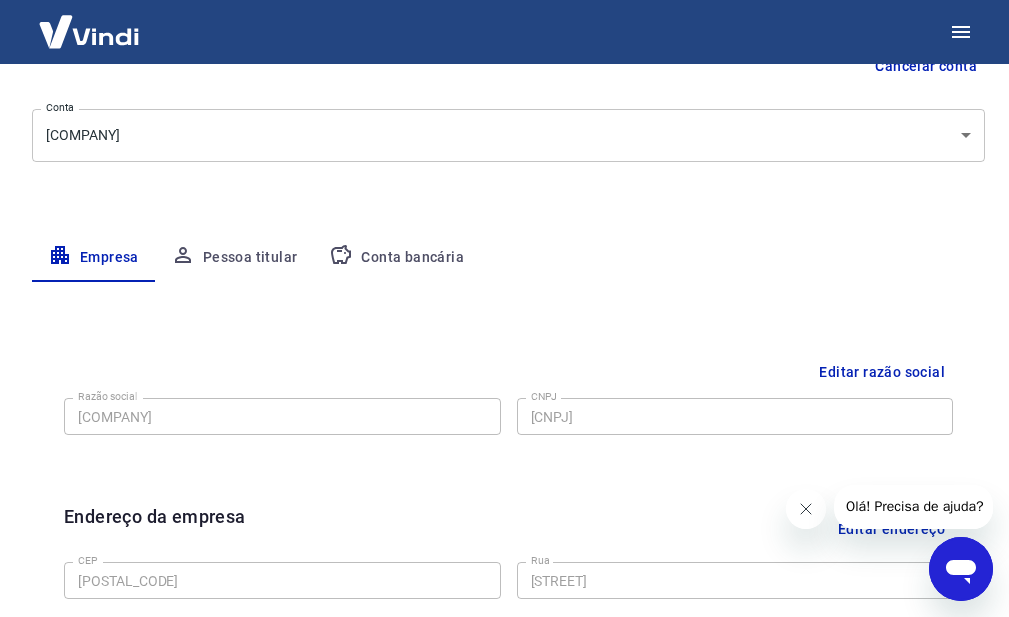 click on "Pessoa titular" at bounding box center (234, 258) 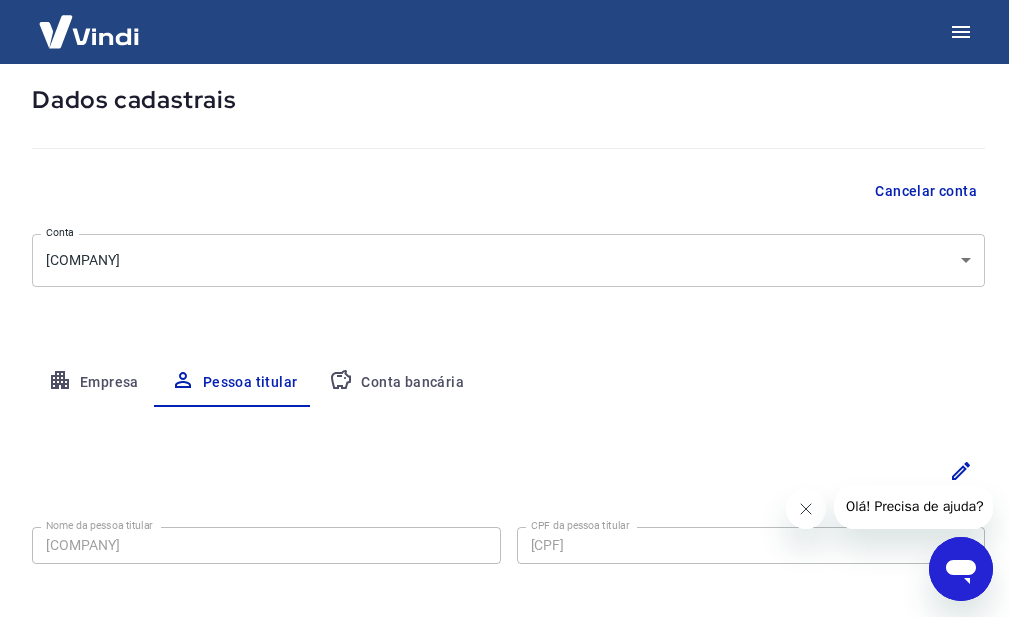 scroll, scrollTop: 193, scrollLeft: 0, axis: vertical 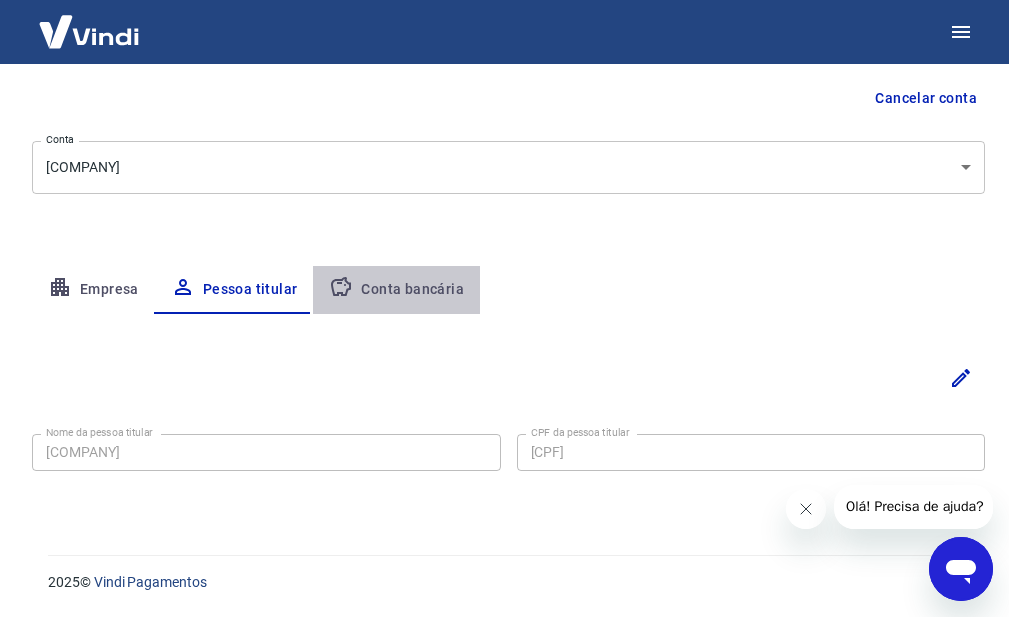 click on "Conta bancária" at bounding box center (396, 290) 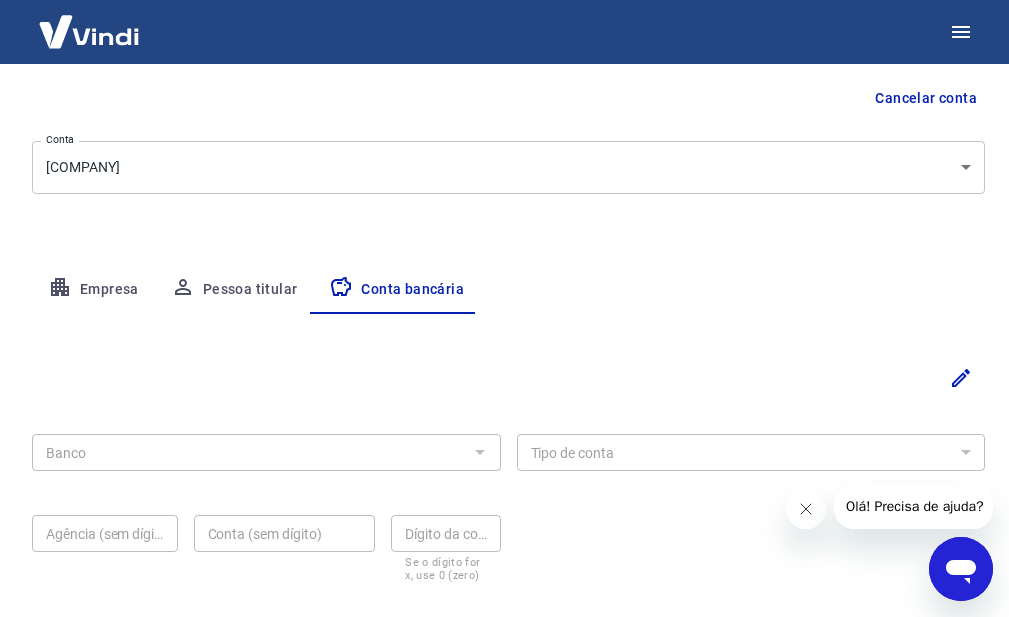 scroll, scrollTop: 304, scrollLeft: 0, axis: vertical 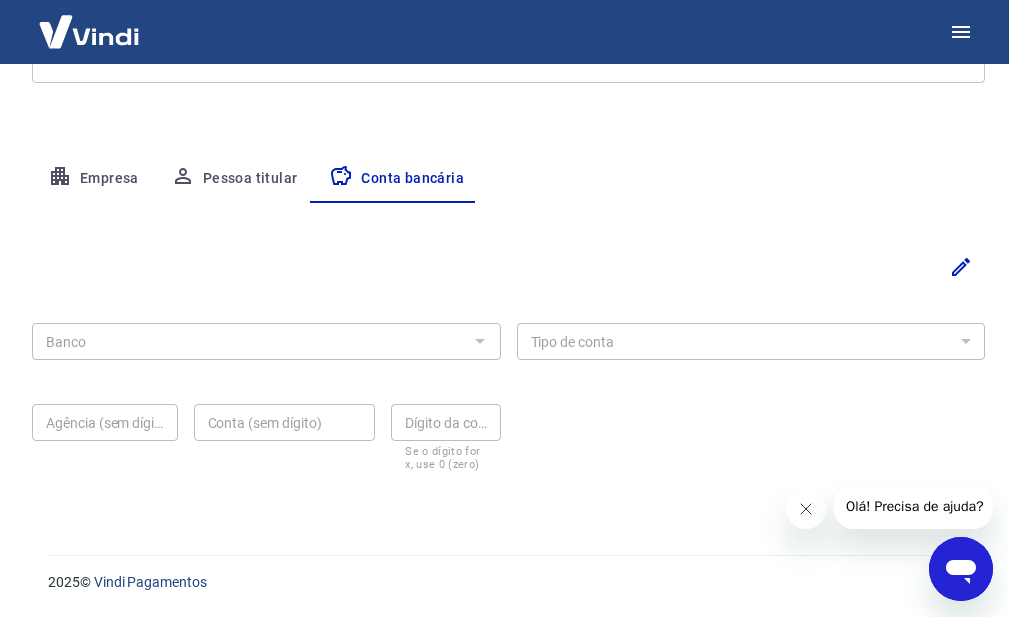 click at bounding box center [479, 341] 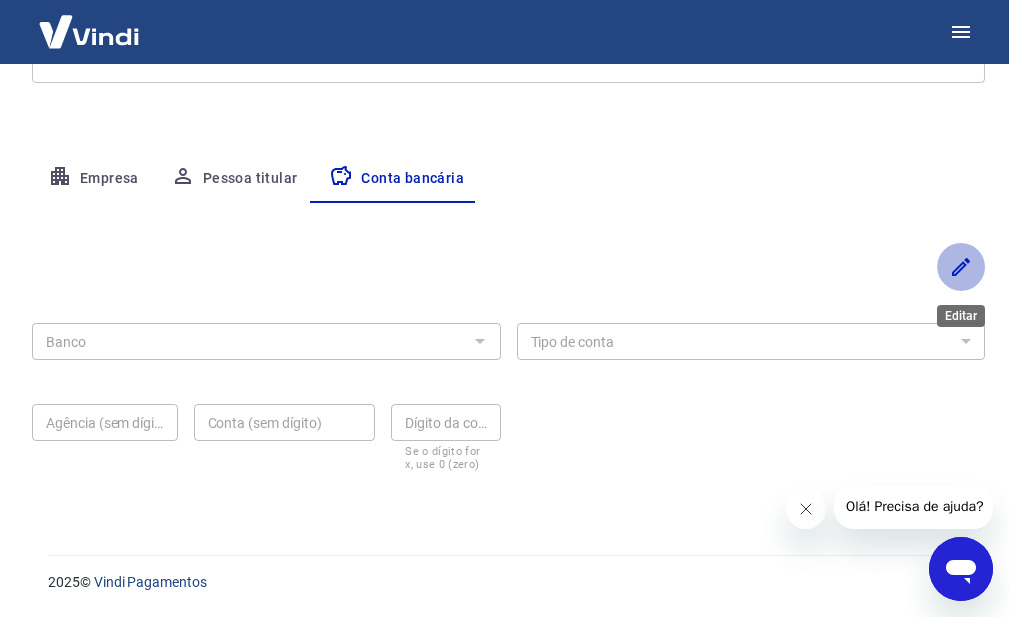 click 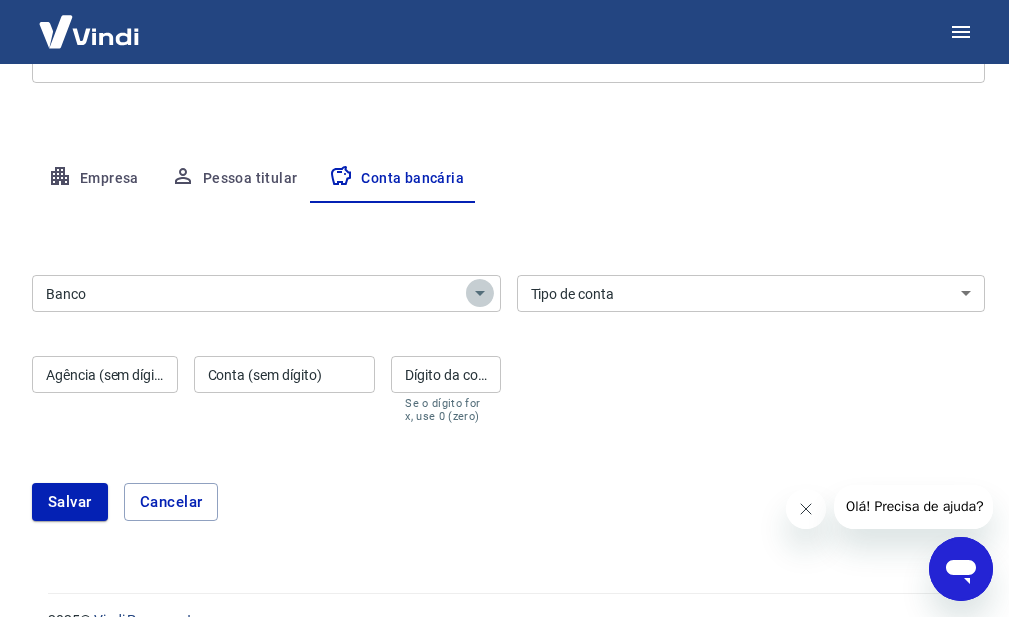 click 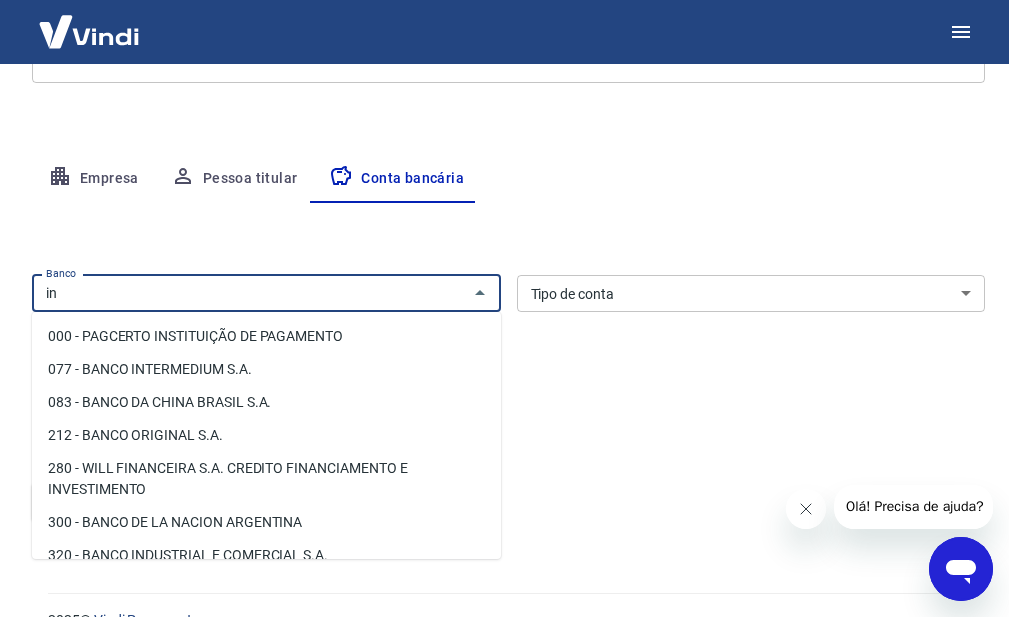 type on "i" 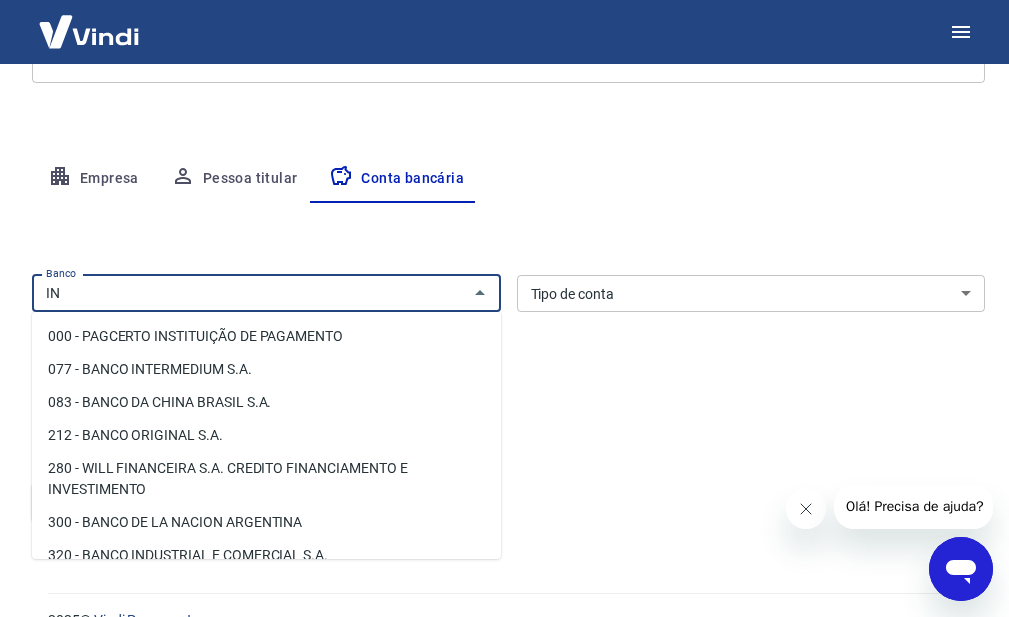 type on "I" 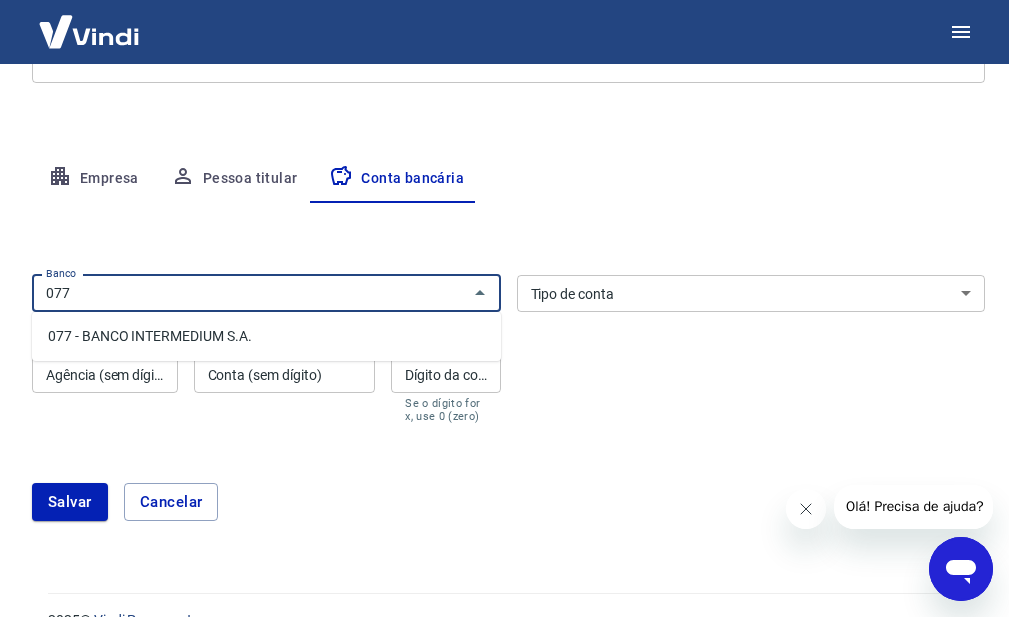 click on "077 - BANCO INTERMEDIUM S.A." at bounding box center [266, 336] 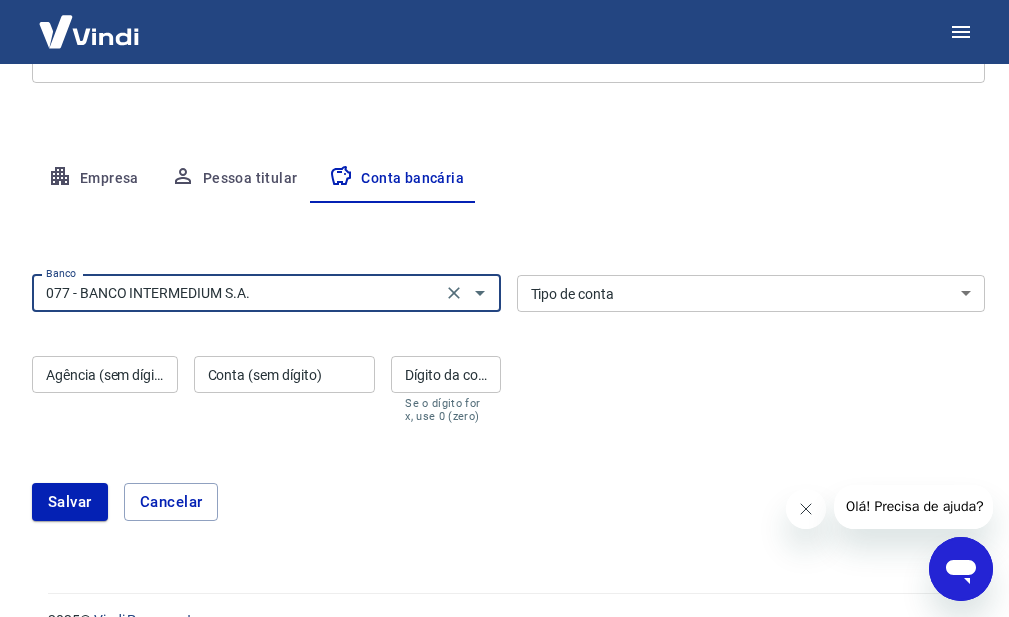 type on "077 - BANCO INTERMEDIUM S.A." 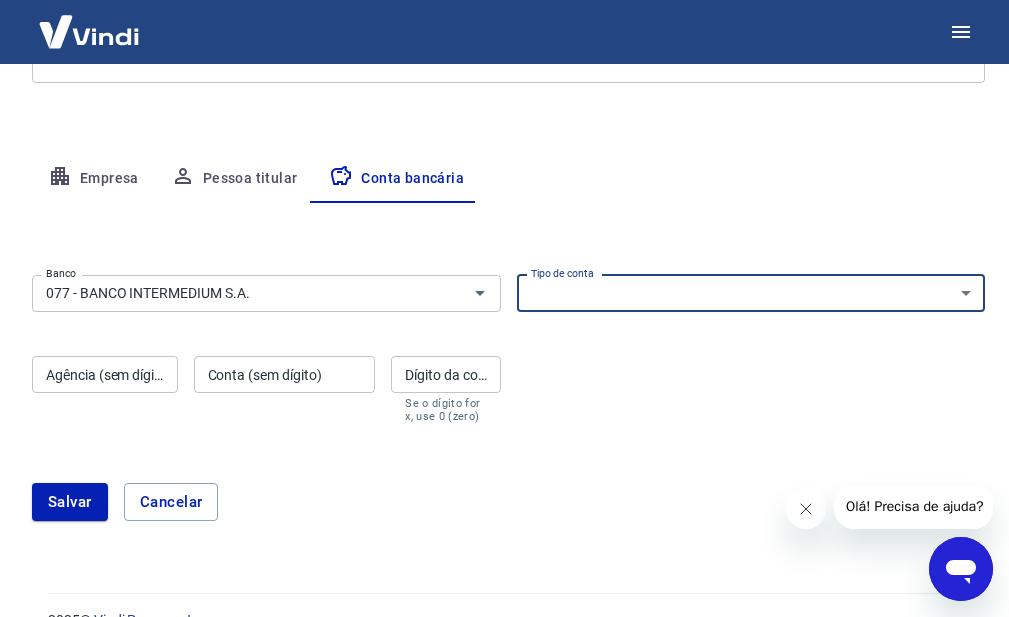 click on "Conta Corrente Conta Poupança" at bounding box center [751, 293] 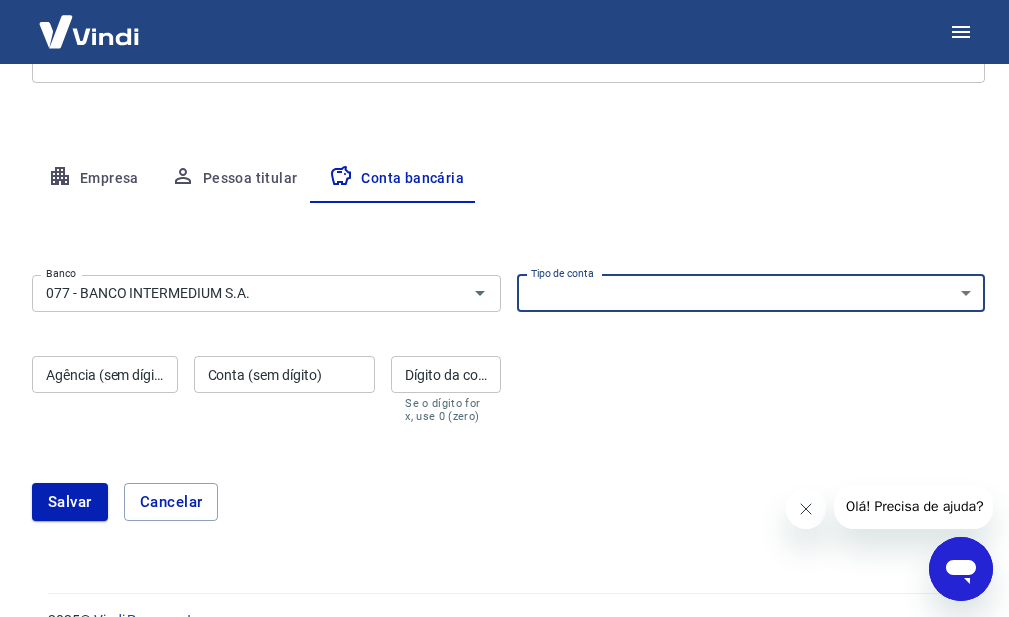 select on "1" 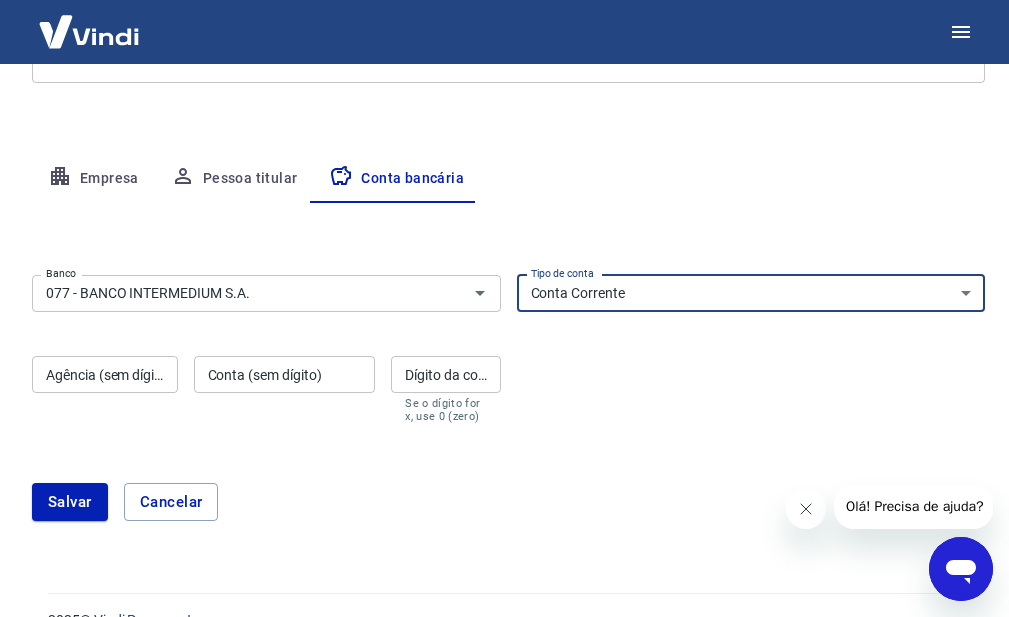 click on "Conta Corrente Conta Poupança" at bounding box center (751, 293) 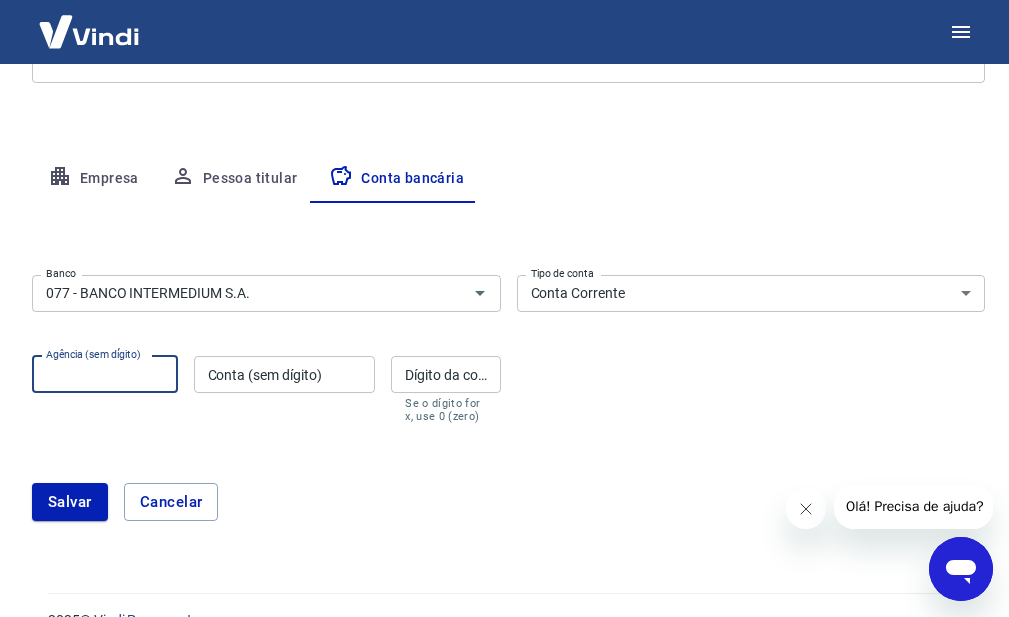 click on "Agência (sem dígito)" at bounding box center [105, 374] 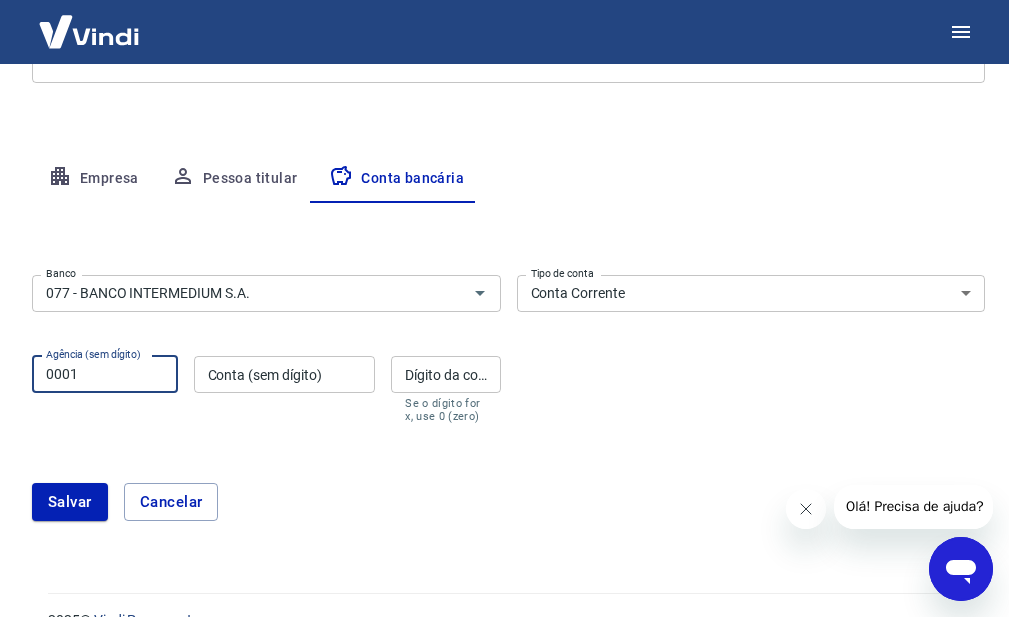 type on "0001" 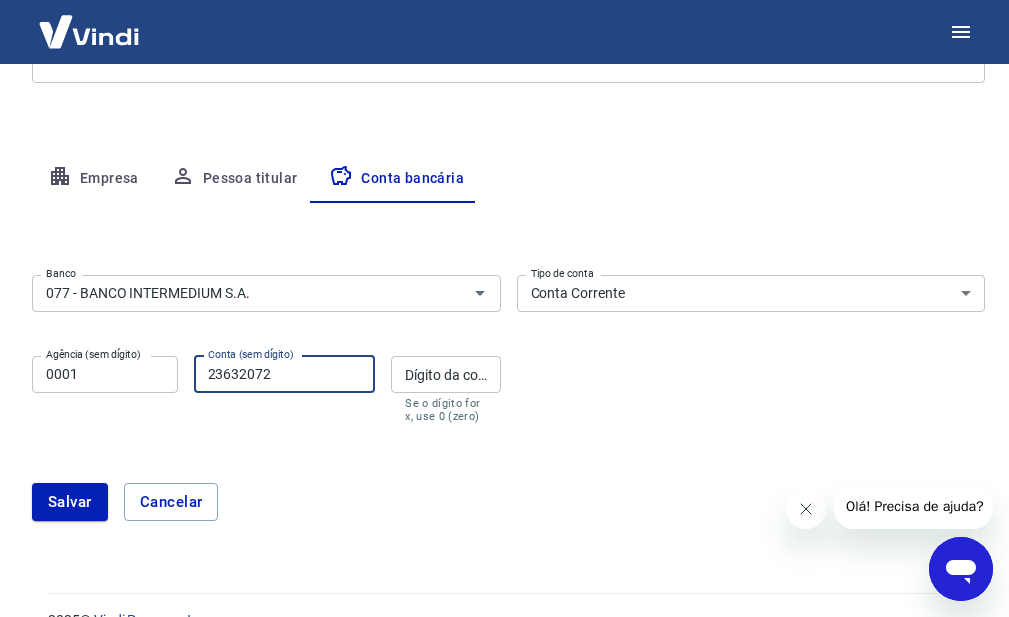 type on "23632072" 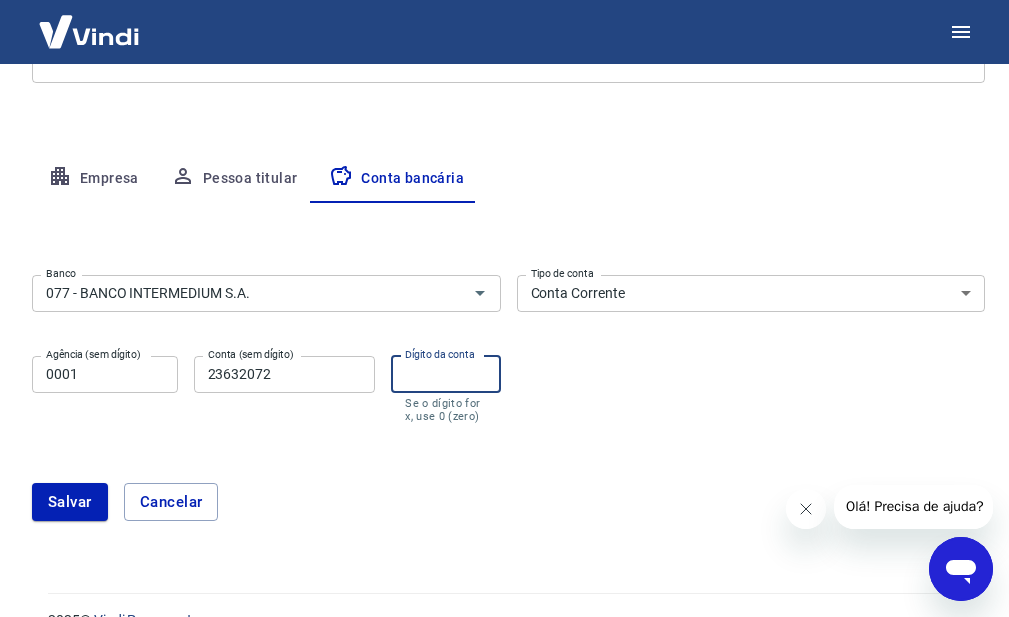 click on "Dígito da conta" at bounding box center (445, 374) 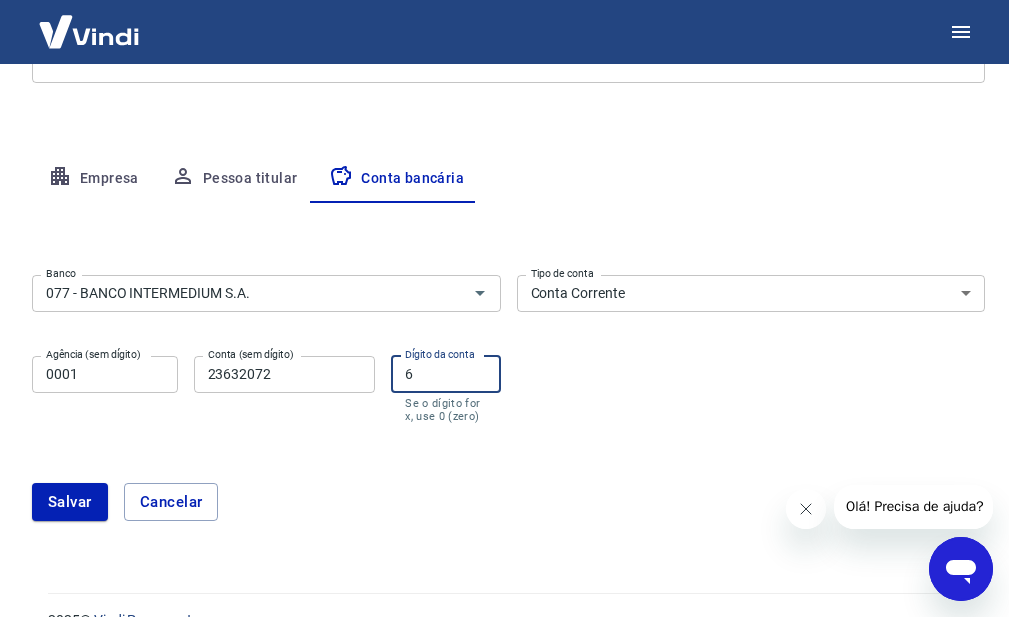 type on "6" 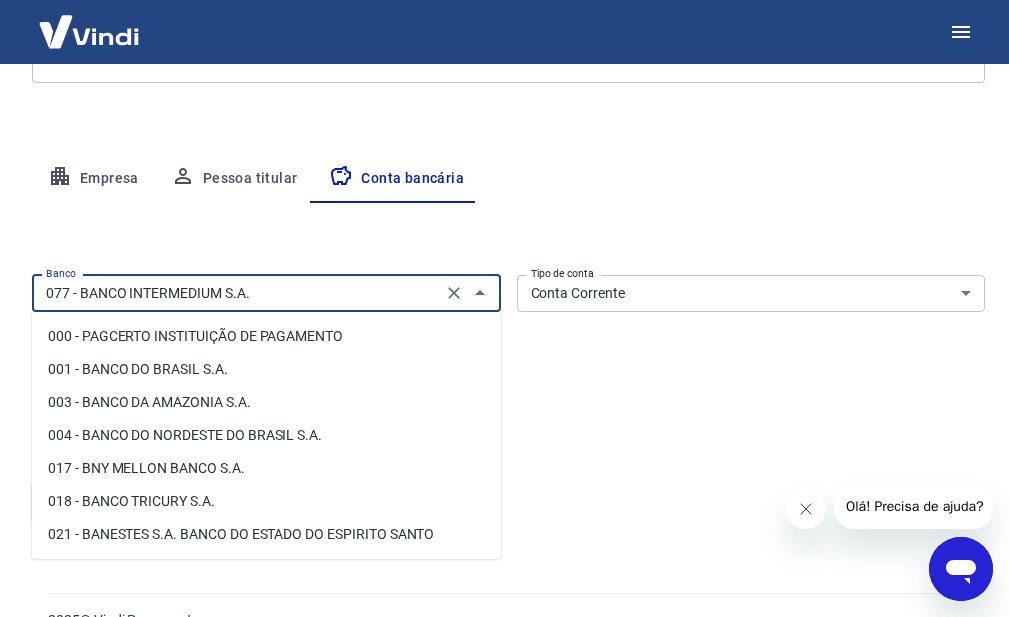 click on "077 - BANCO INTERMEDIUM S.A." at bounding box center [237, 293] 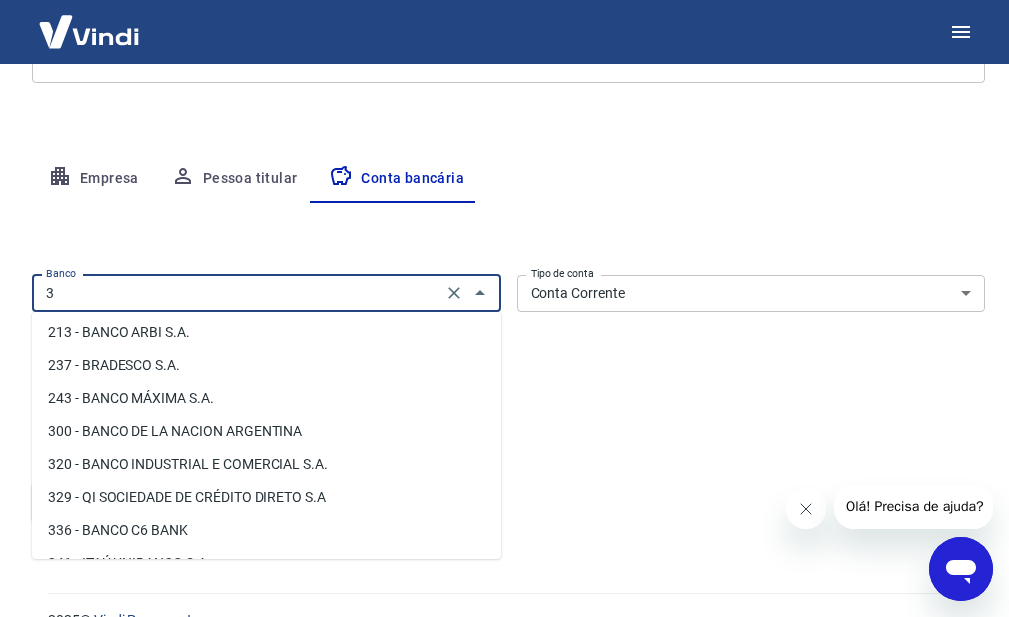 scroll, scrollTop: 0, scrollLeft: 0, axis: both 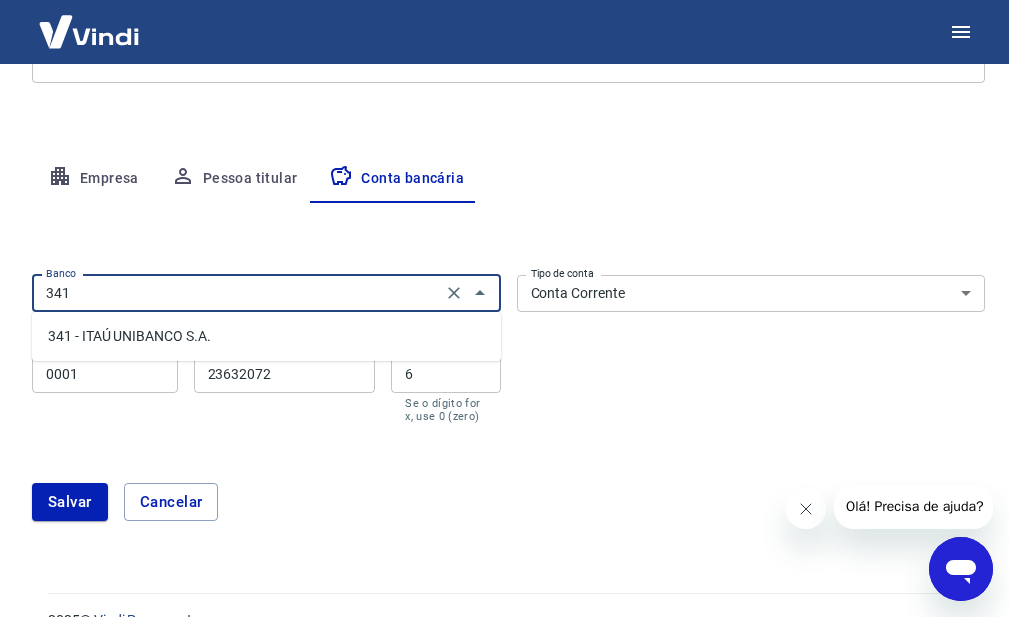 click on "341 - ITAÚ UNIBANCO S.A." at bounding box center (266, 336) 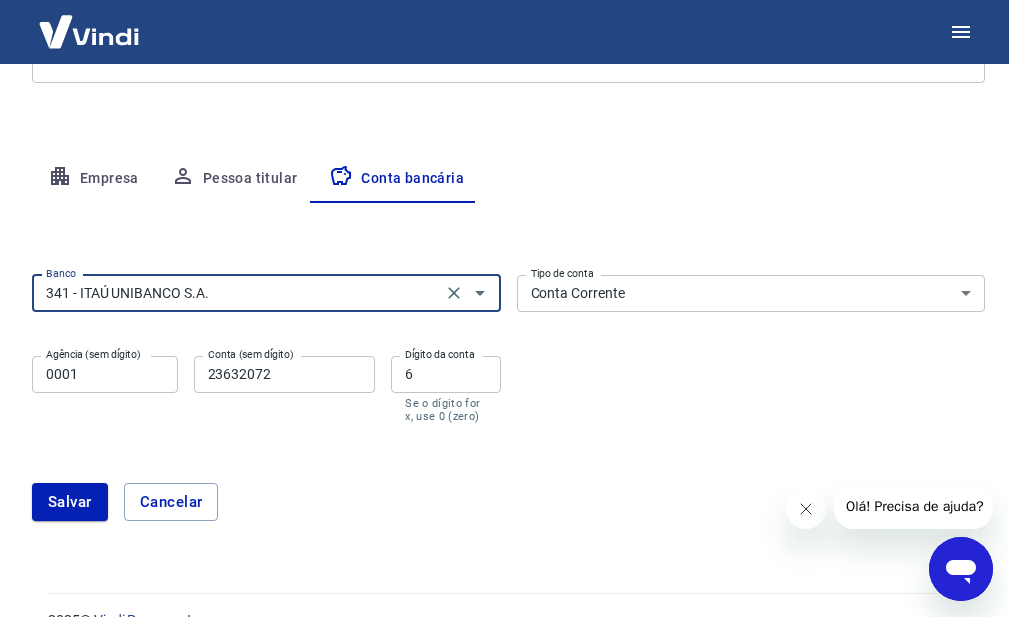 click on "341 - ITAÚ UNIBANCO S.A." at bounding box center [237, 293] 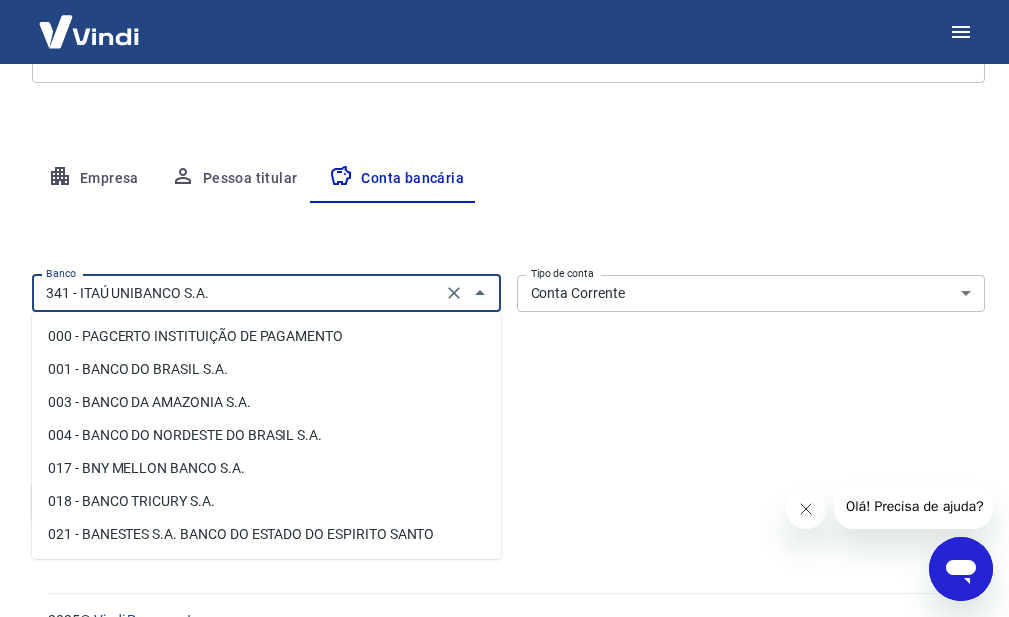 click on "341 - ITAÚ UNIBANCO S.A." at bounding box center (237, 293) 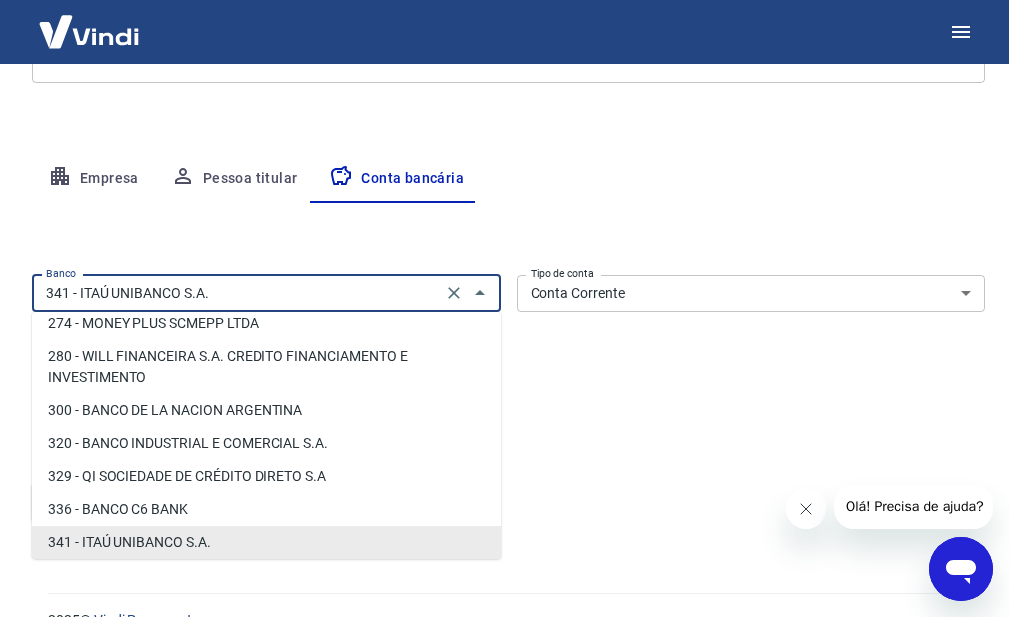 click on "341 - ITAÚ UNIBANCO S.A." at bounding box center (237, 293) 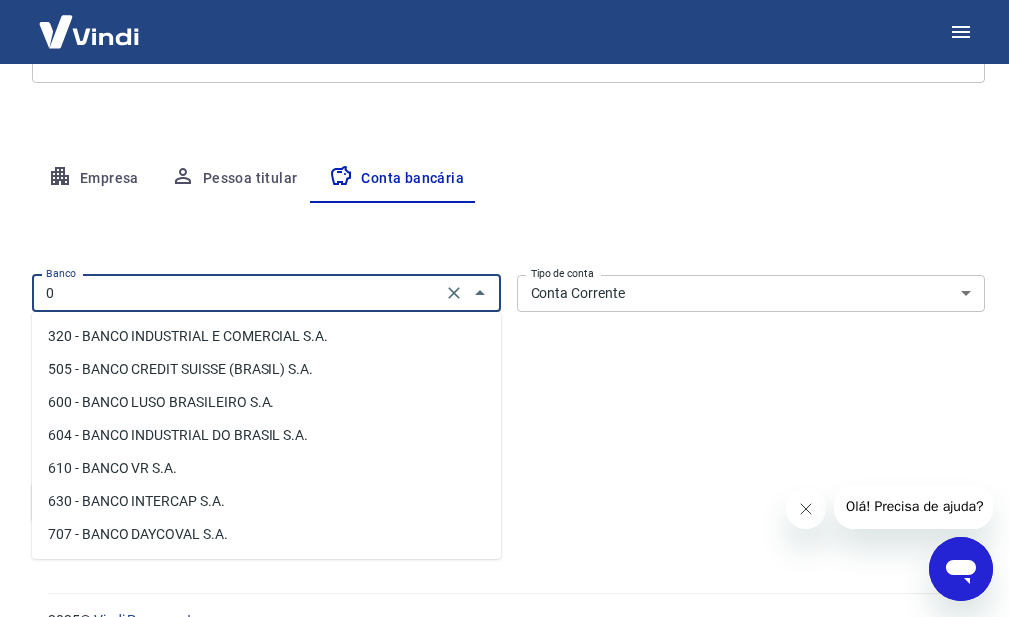 scroll, scrollTop: 0, scrollLeft: 0, axis: both 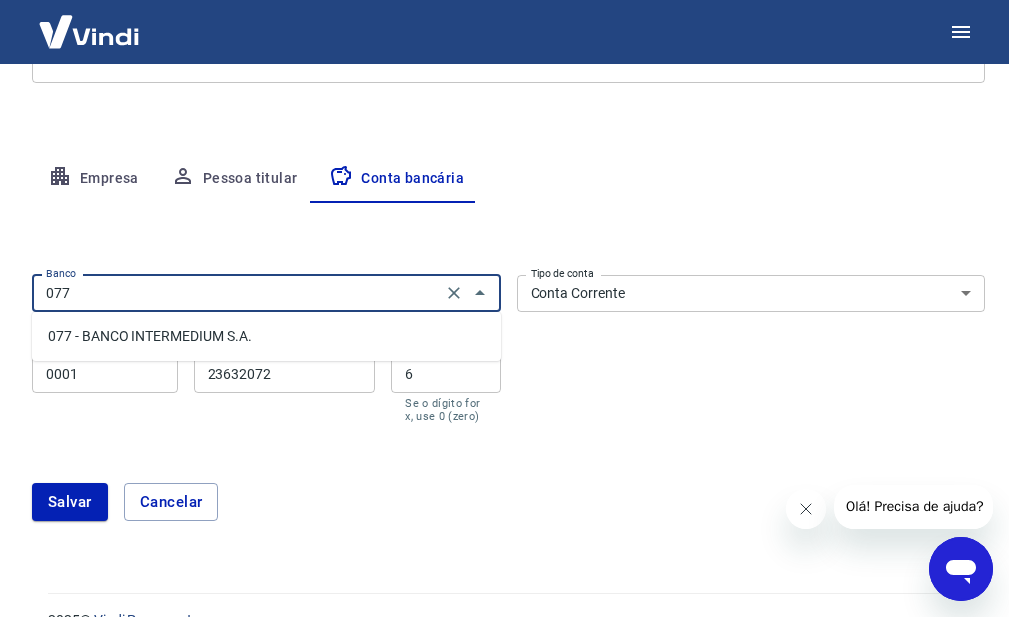 click on "077 - BANCO INTERMEDIUM S.A." at bounding box center [266, 336] 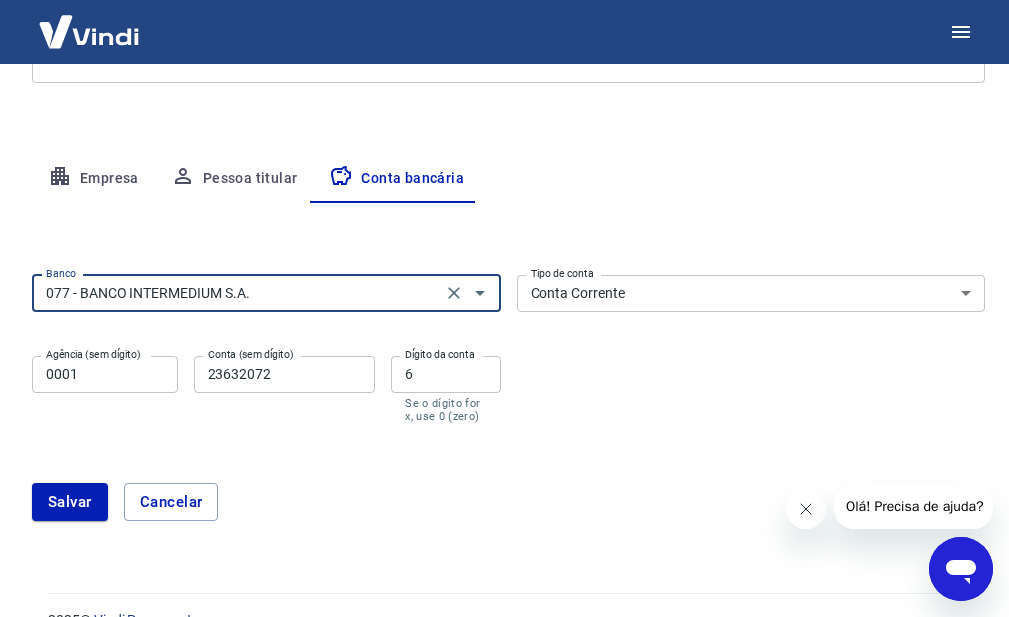 click on "Banco 077 - BANCO INTERMEDIUM S.A. Banco Tipo de conta Conta Corrente Conta Poupança Tipo de conta Agência (sem dígito) 0001 Agência (sem dígito) Conta (sem dígito) 23632072 Conta (sem dígito) Dígito da conta 6 Dígito da conta Se o dígito for x, use 0 (zero)" at bounding box center (508, 347) 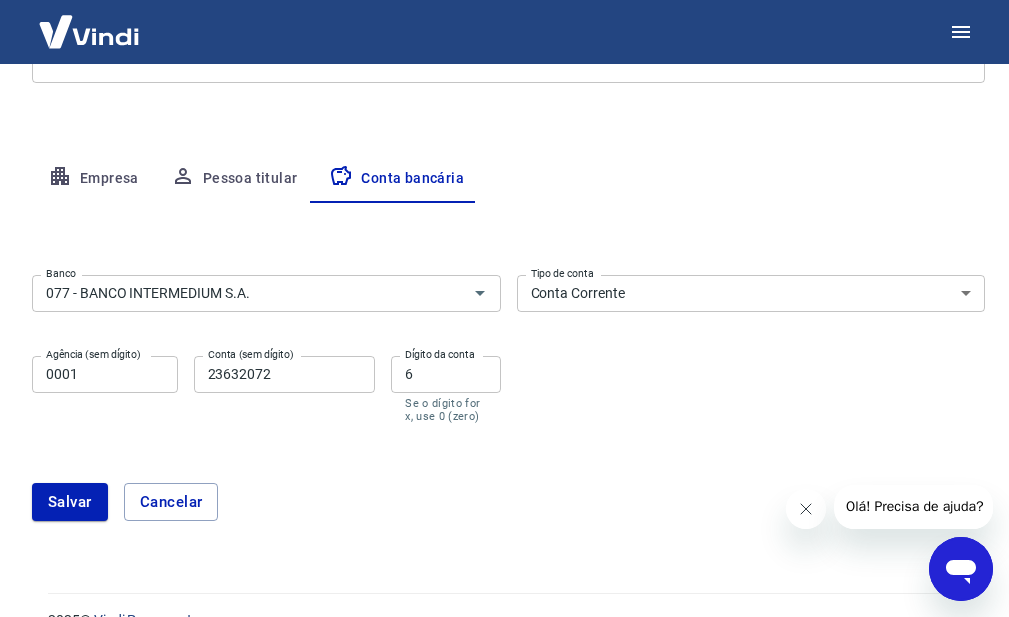 scroll, scrollTop: 342, scrollLeft: 0, axis: vertical 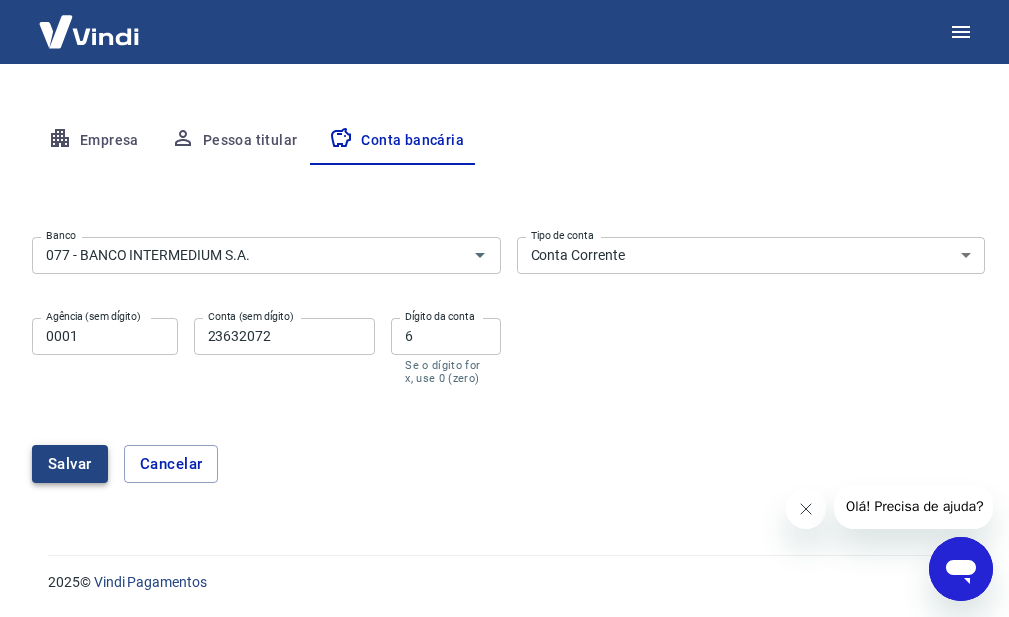 click on "Salvar" at bounding box center (70, 464) 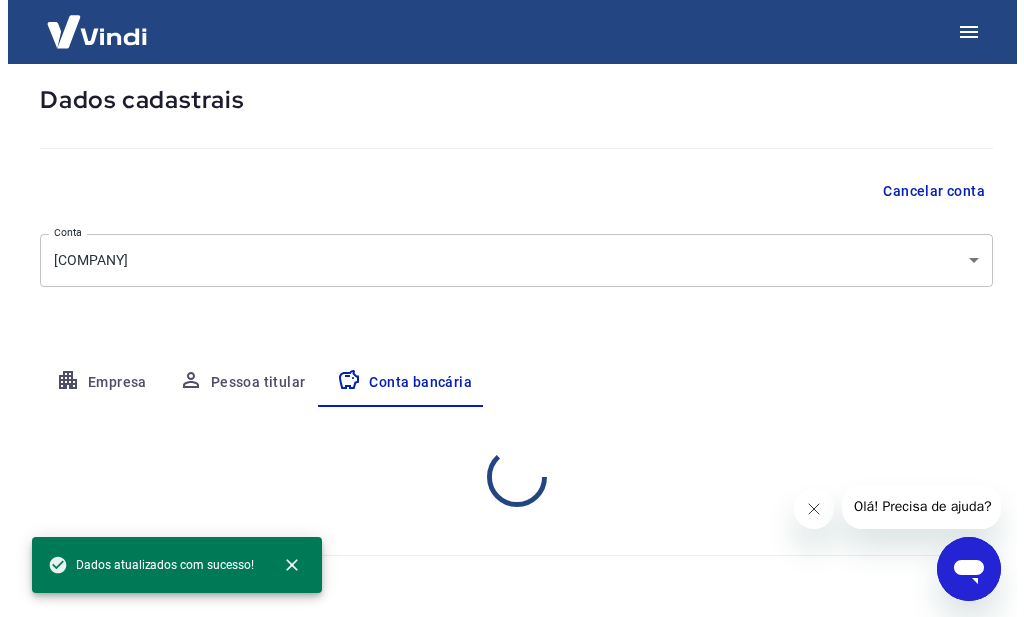 scroll, scrollTop: 304, scrollLeft: 0, axis: vertical 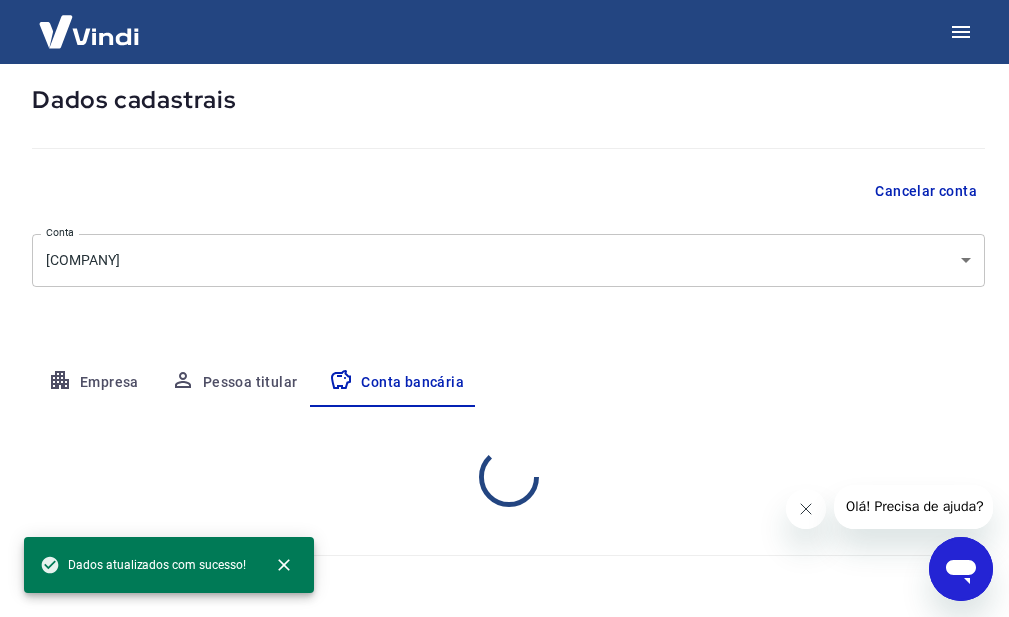 select on "1" 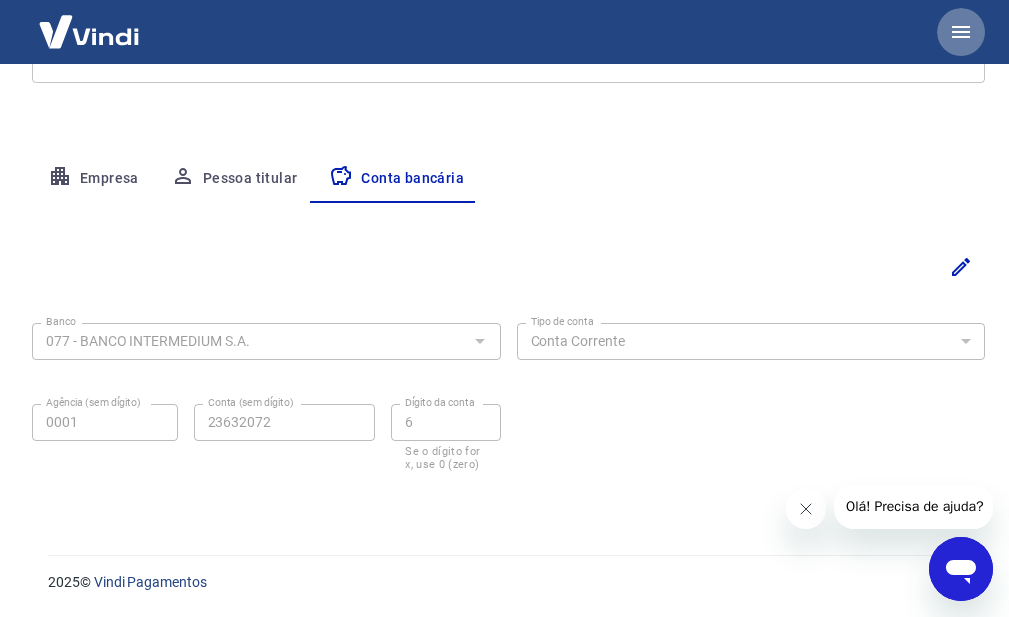 click 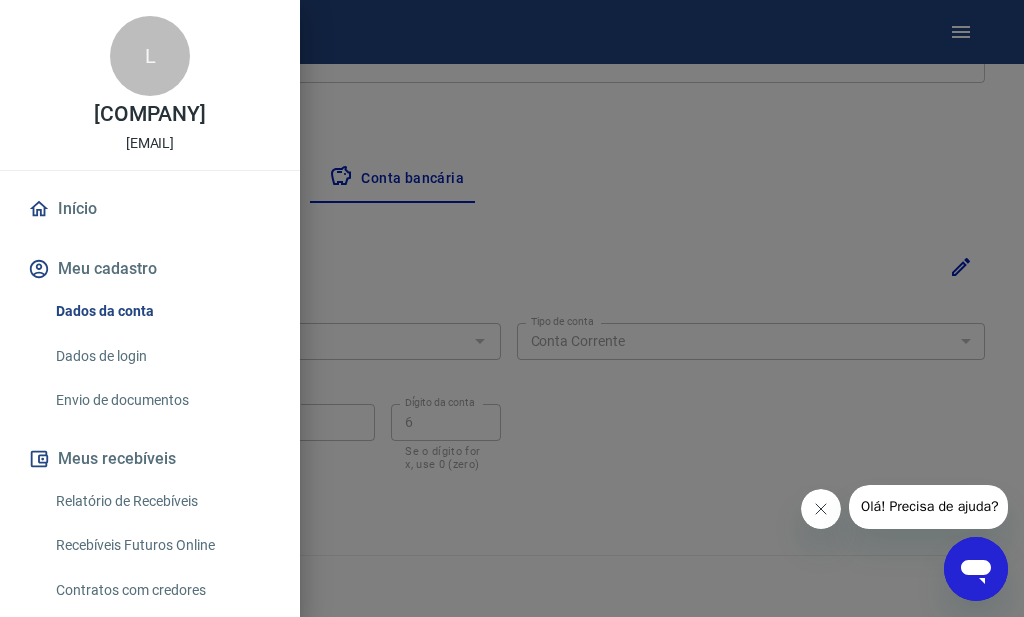click at bounding box center [512, 308] 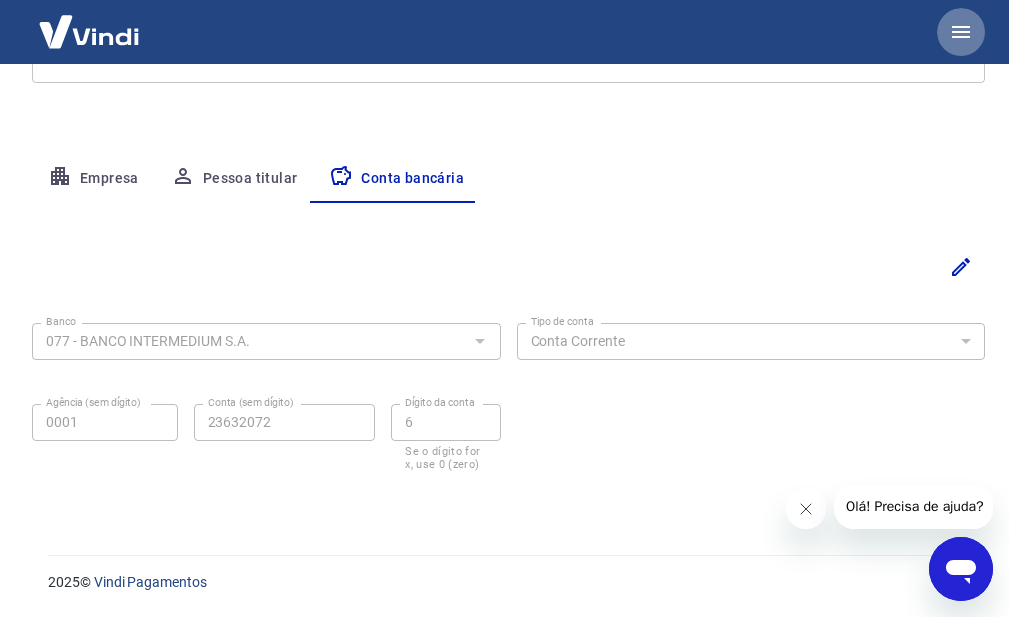 click 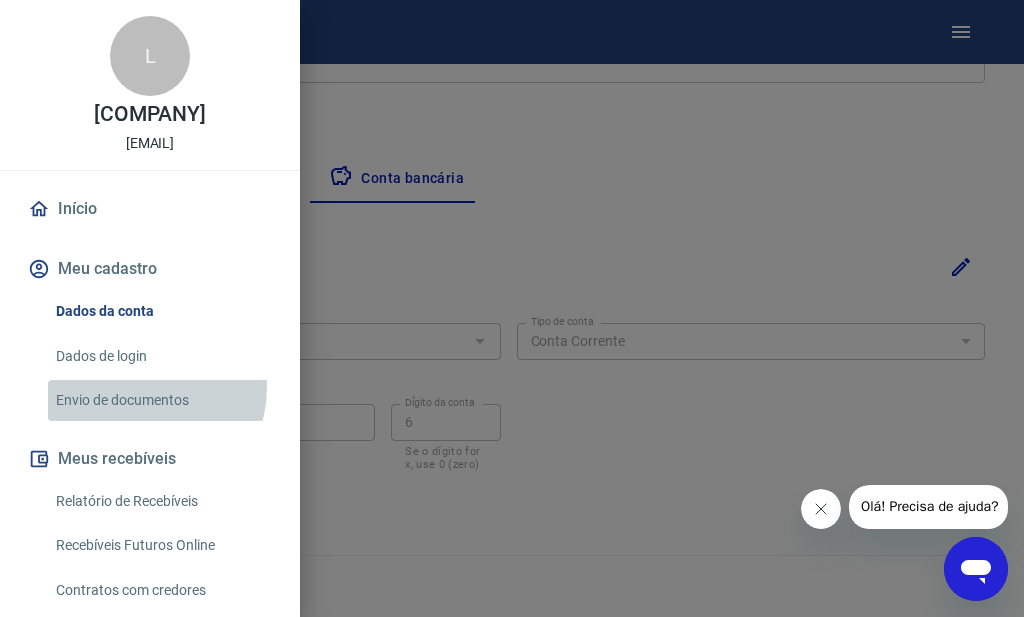 click on "Envio de documentos" at bounding box center (162, 400) 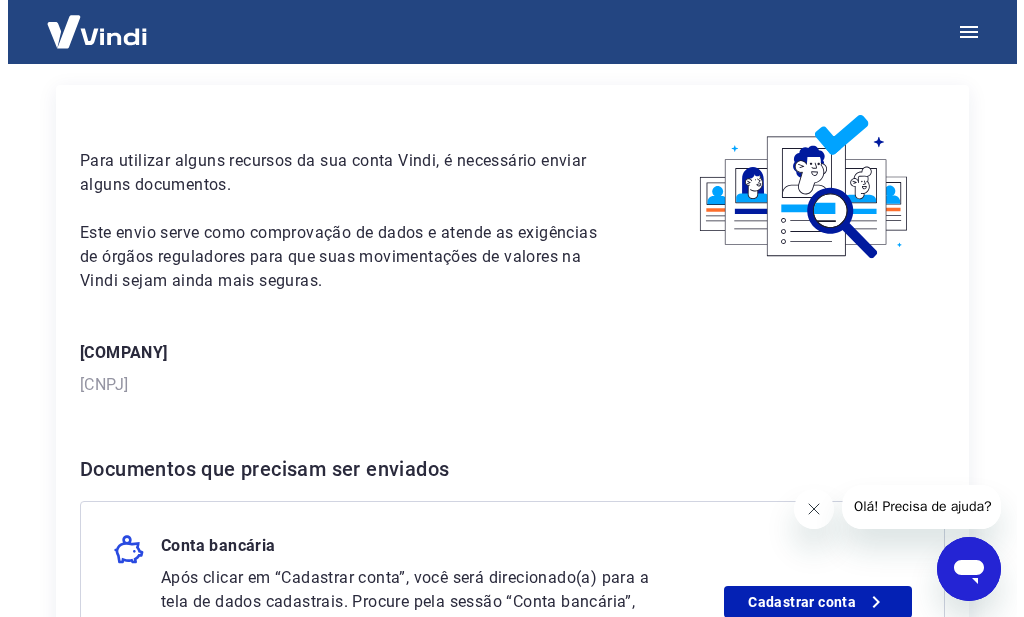 scroll, scrollTop: 0, scrollLeft: 0, axis: both 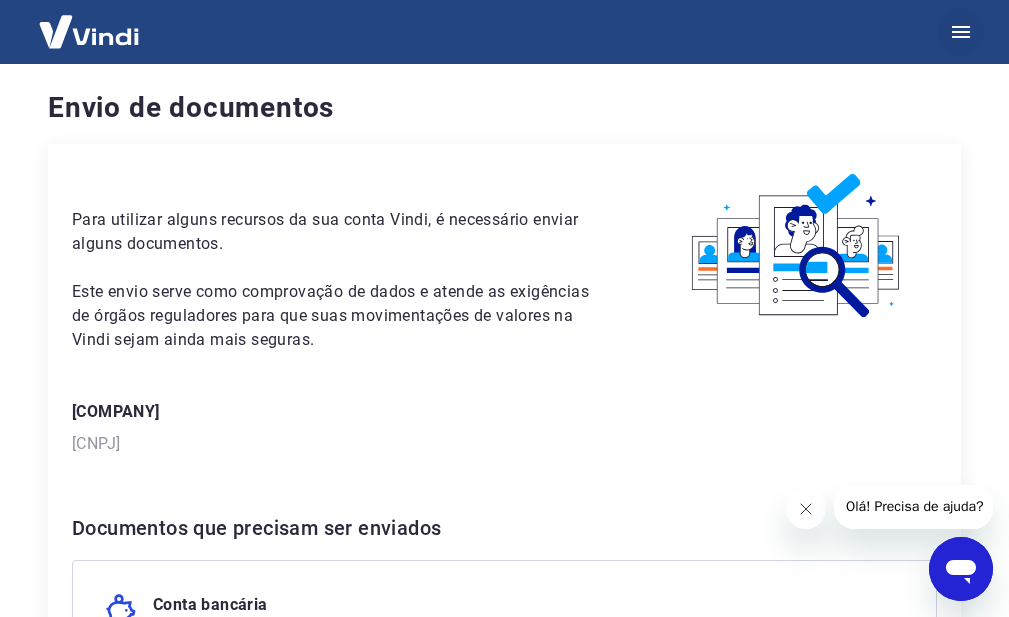 click at bounding box center (961, 32) 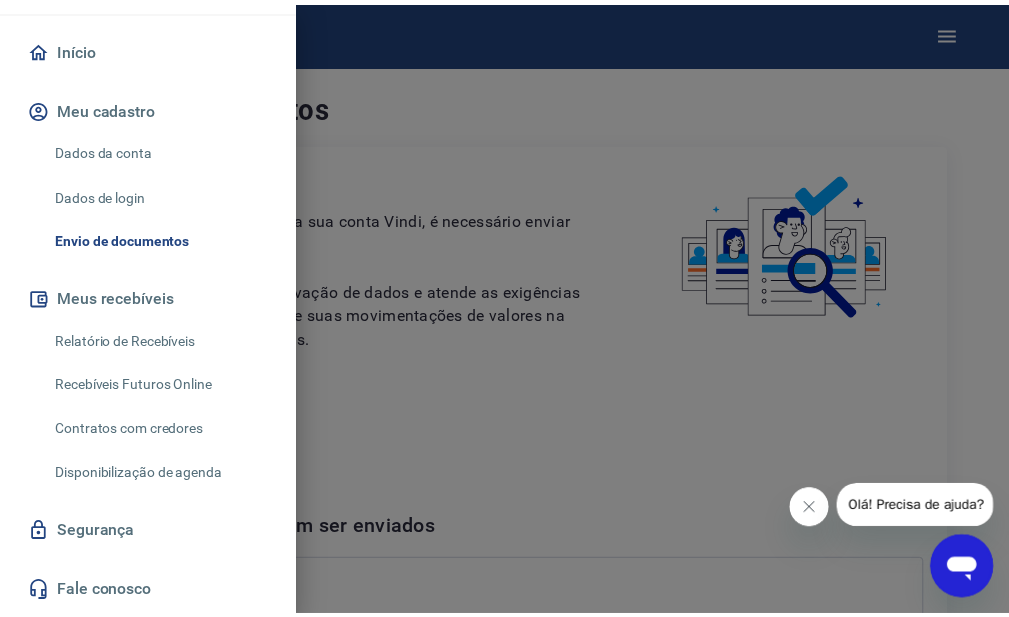 scroll, scrollTop: 60, scrollLeft: 0, axis: vertical 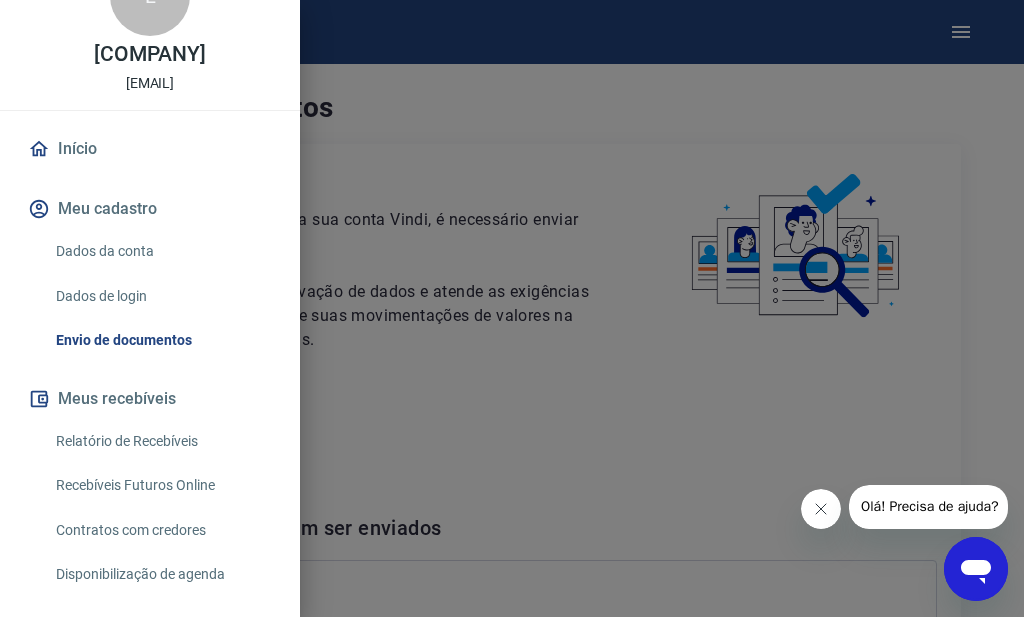 click at bounding box center [512, 308] 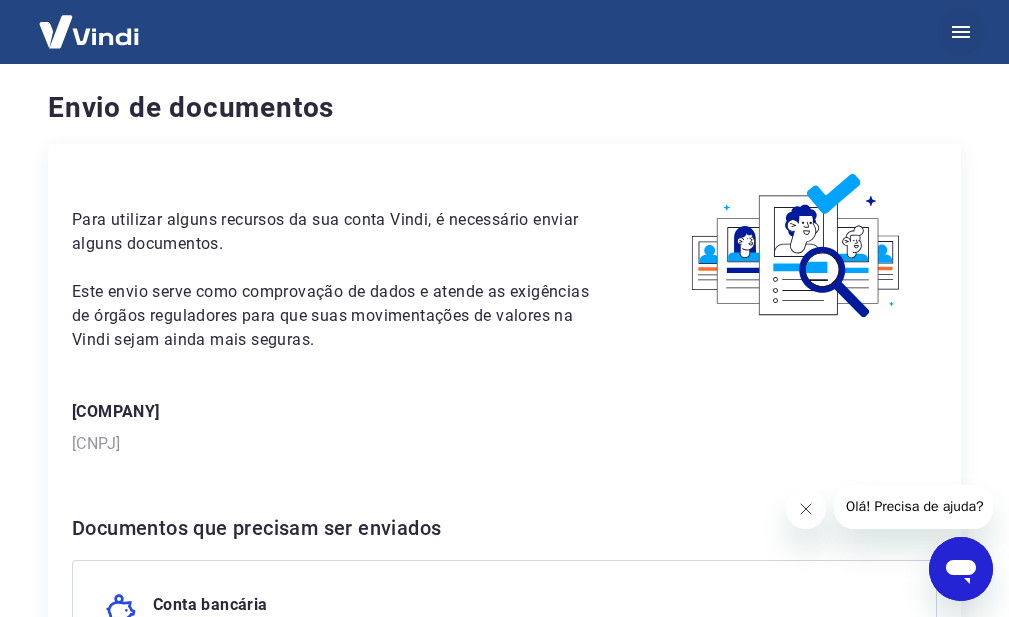click 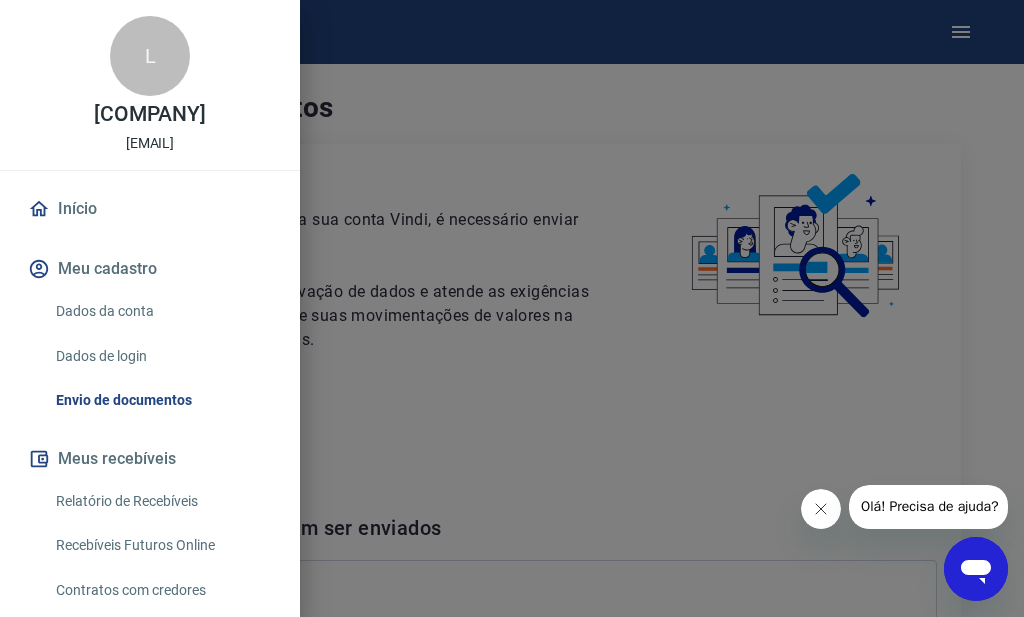 click on "Início" at bounding box center (150, 209) 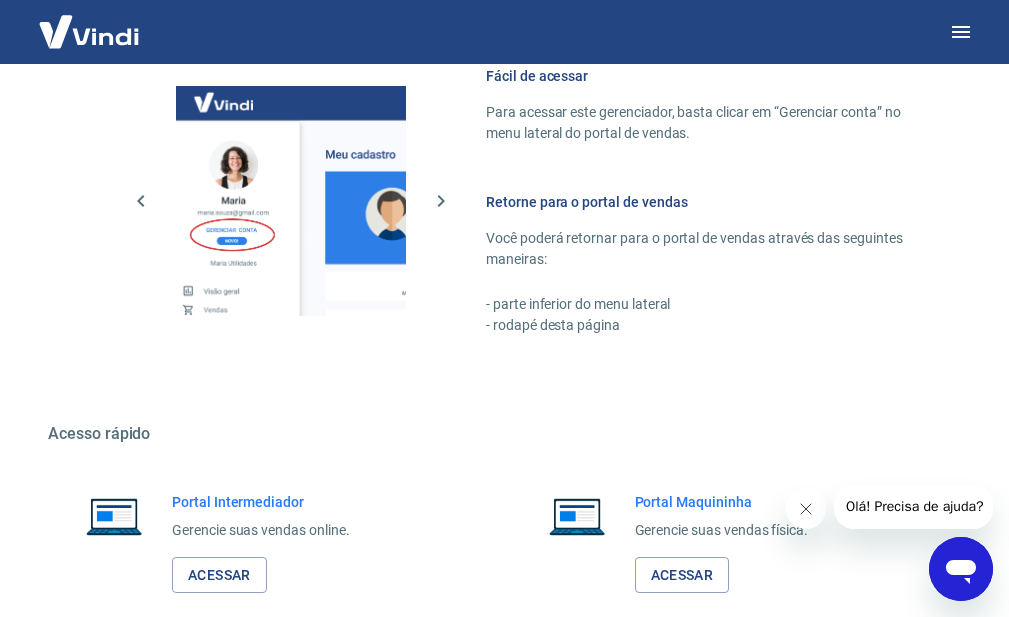 scroll, scrollTop: 1210, scrollLeft: 0, axis: vertical 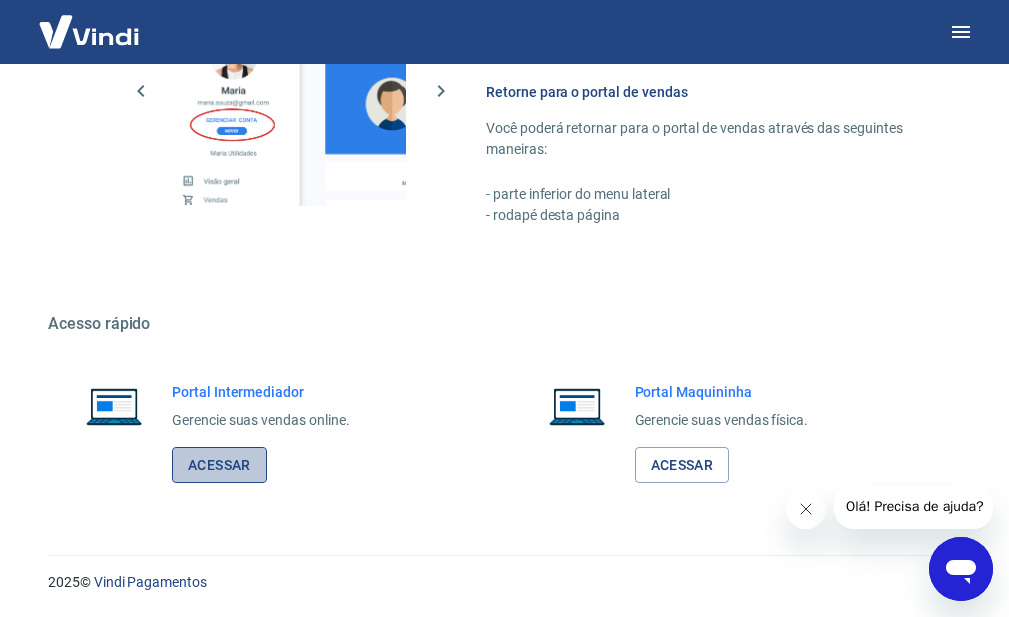 click on "Acessar" at bounding box center (219, 465) 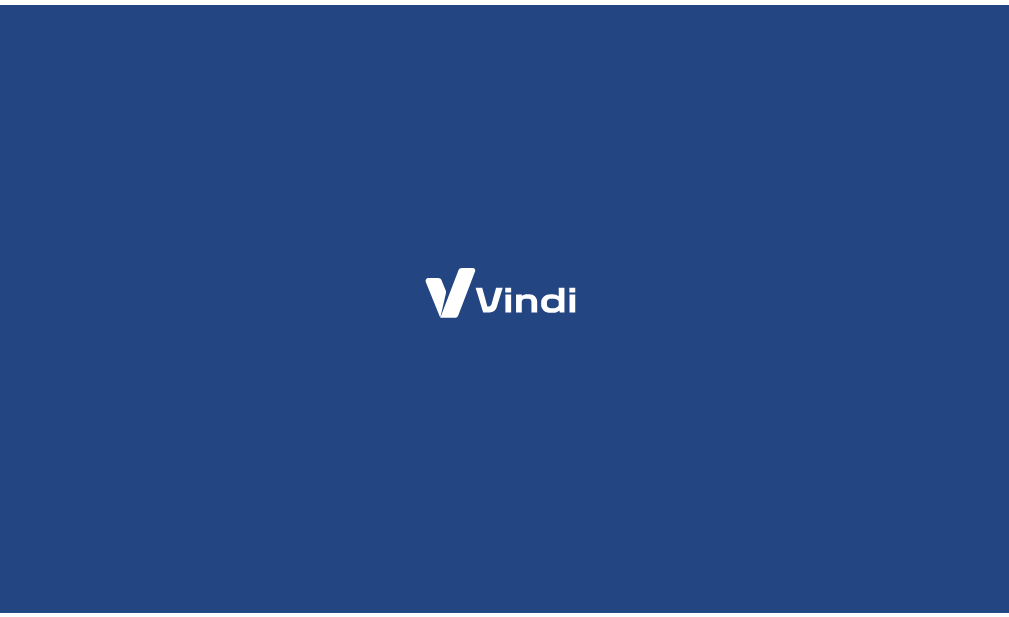 scroll, scrollTop: 0, scrollLeft: 0, axis: both 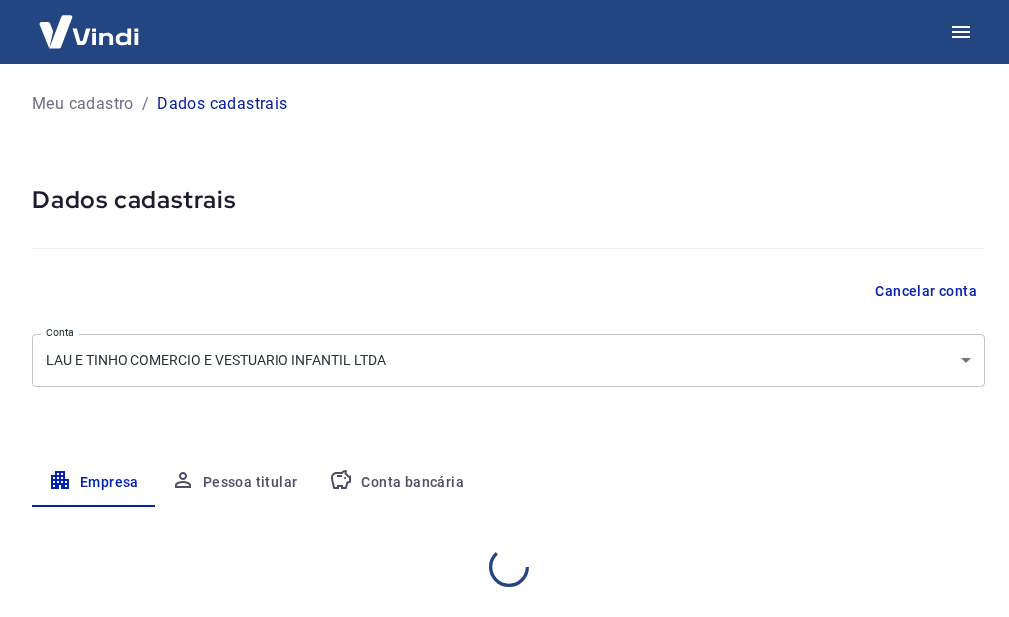 select on "PE" 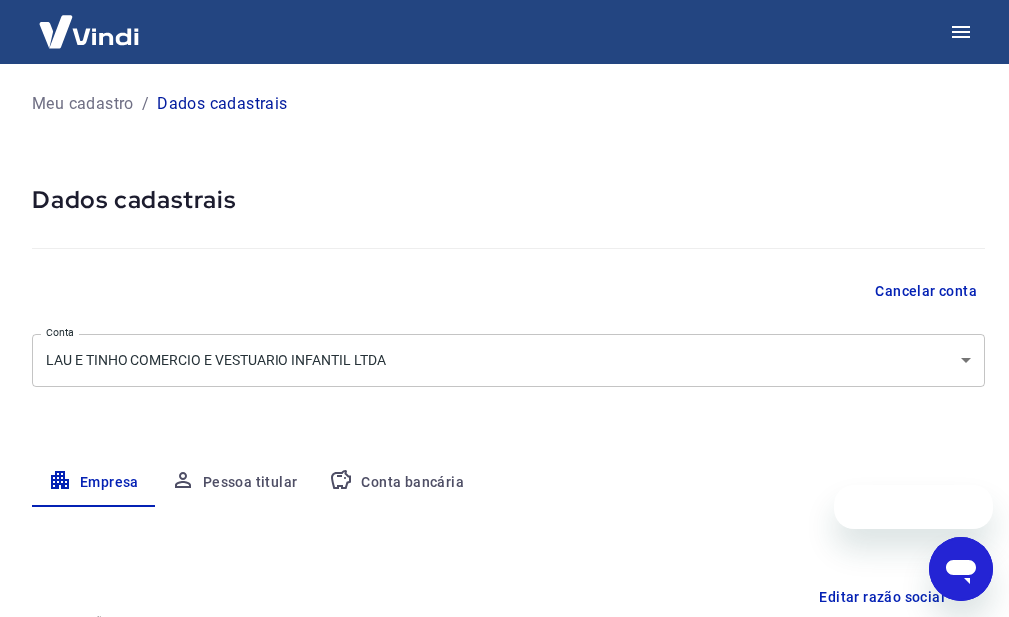scroll, scrollTop: 0, scrollLeft: 0, axis: both 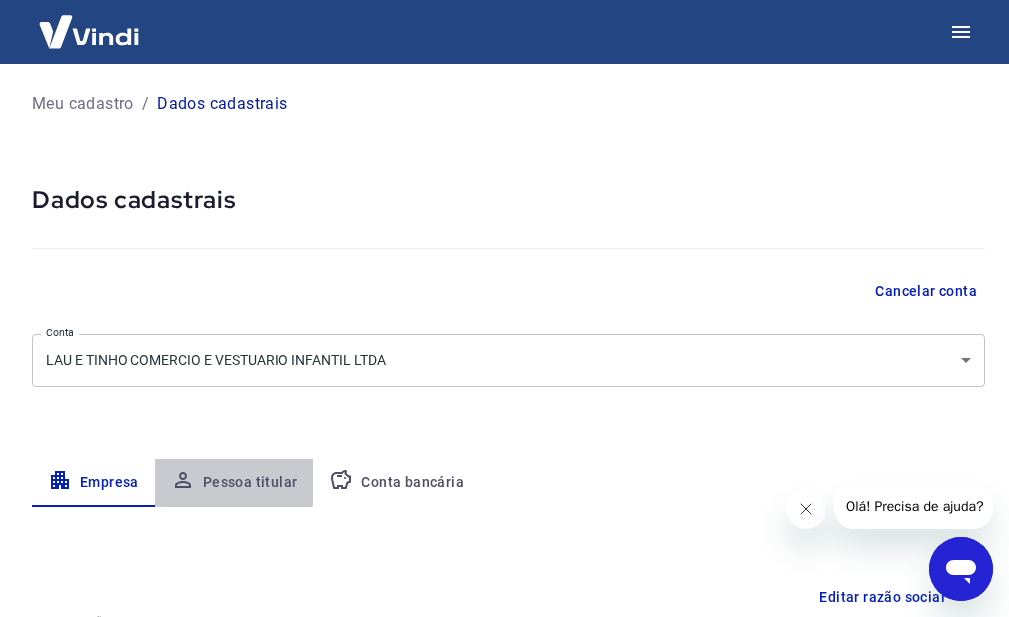 click on "Pessoa titular" at bounding box center (234, 483) 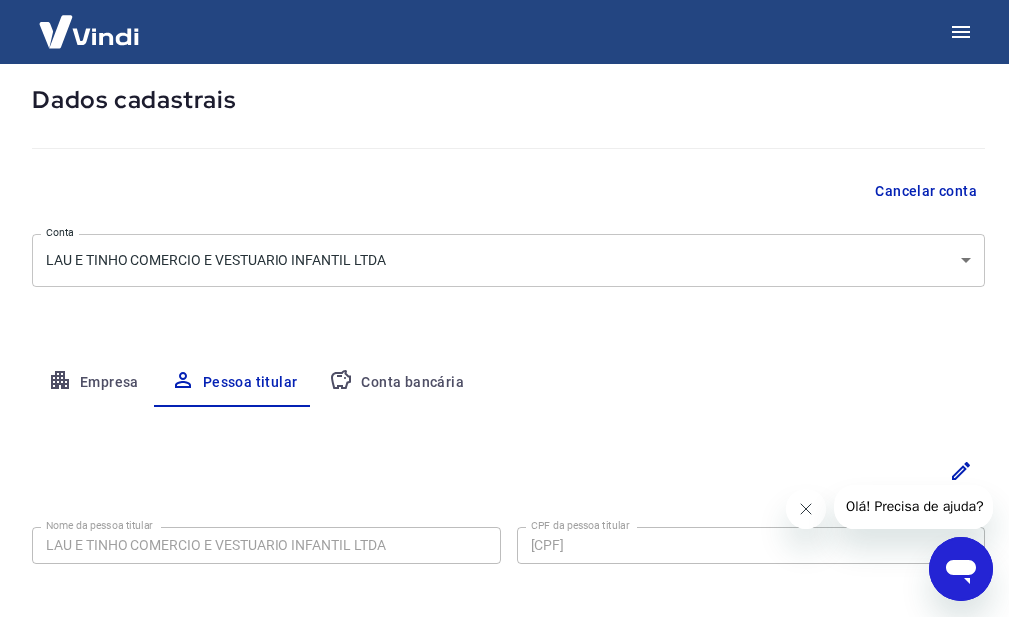 scroll, scrollTop: 193, scrollLeft: 0, axis: vertical 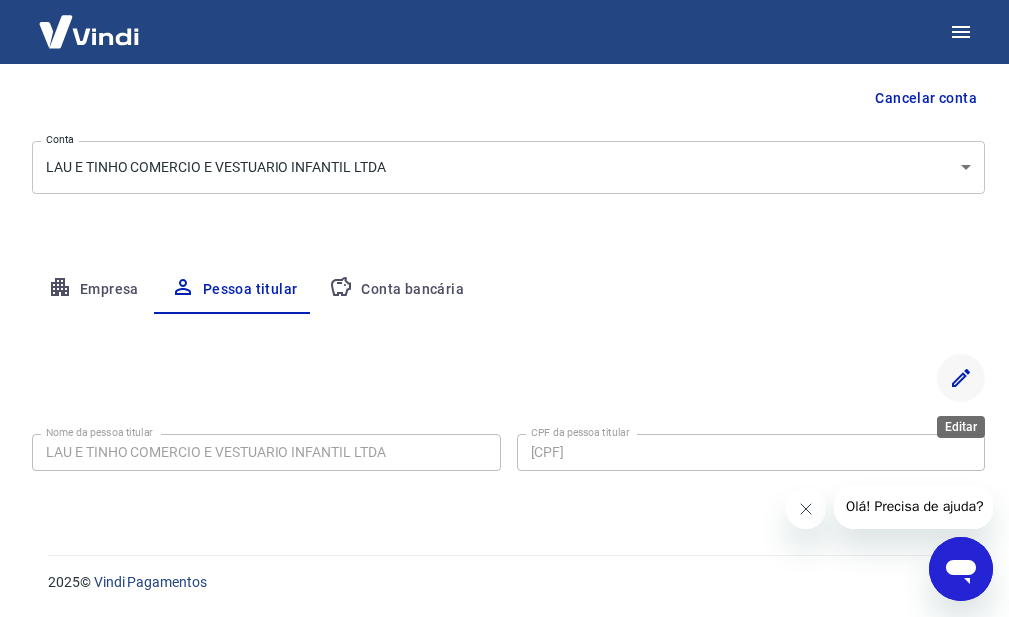 click 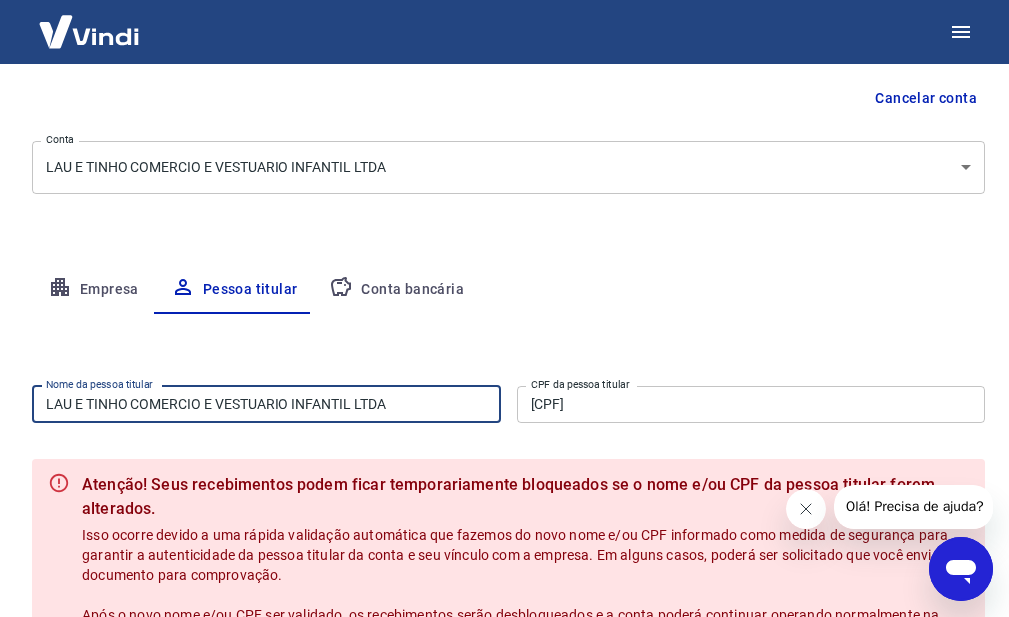 click on "LAU E TINHO COMERCIO E VESTUARIO INFANTIL LTDA" at bounding box center (266, 404) 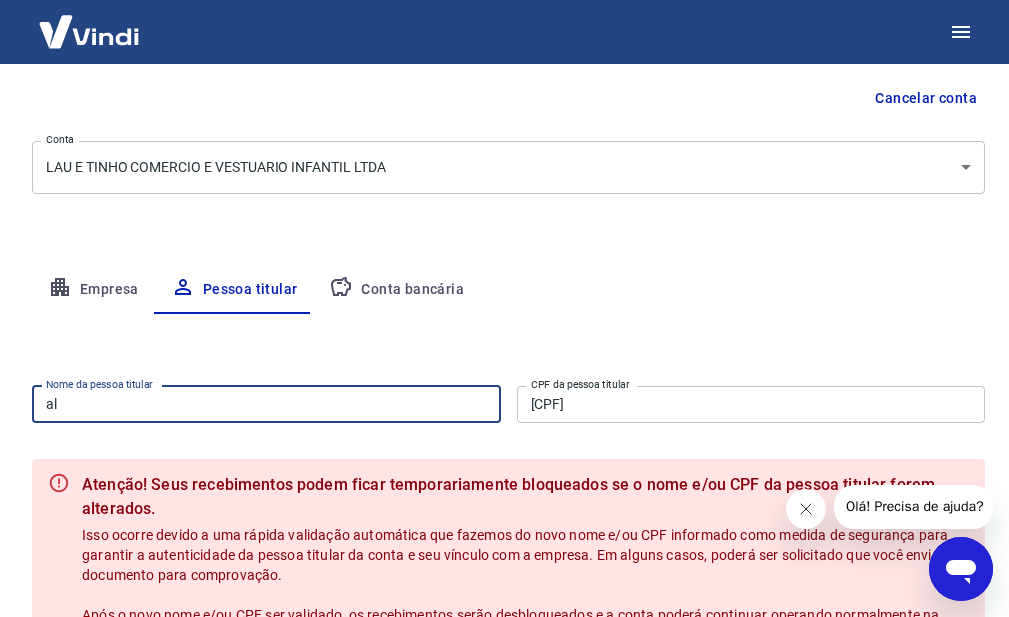 type on "a" 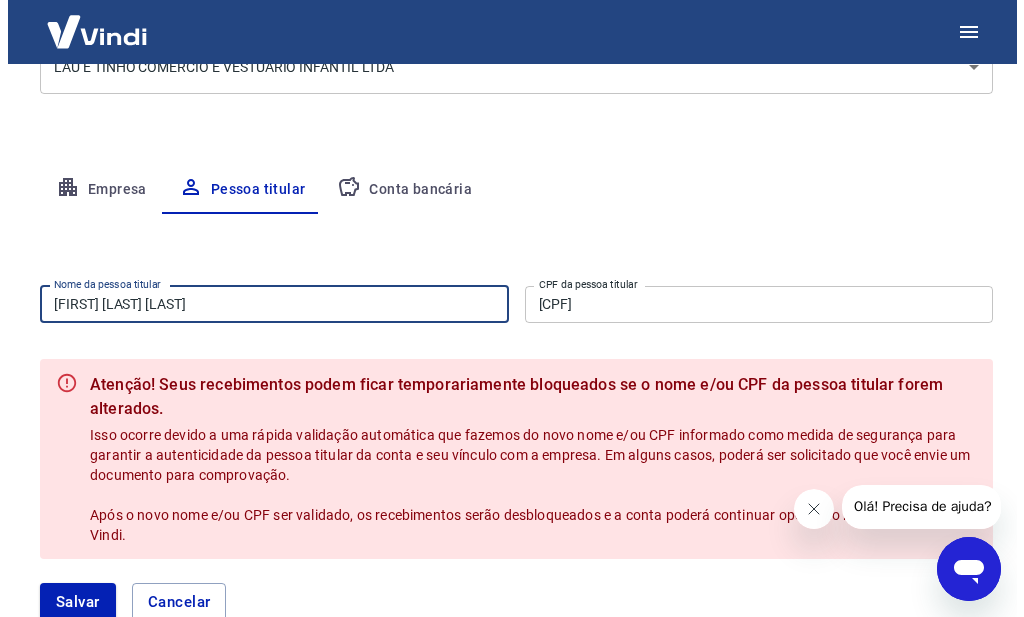 scroll, scrollTop: 431, scrollLeft: 0, axis: vertical 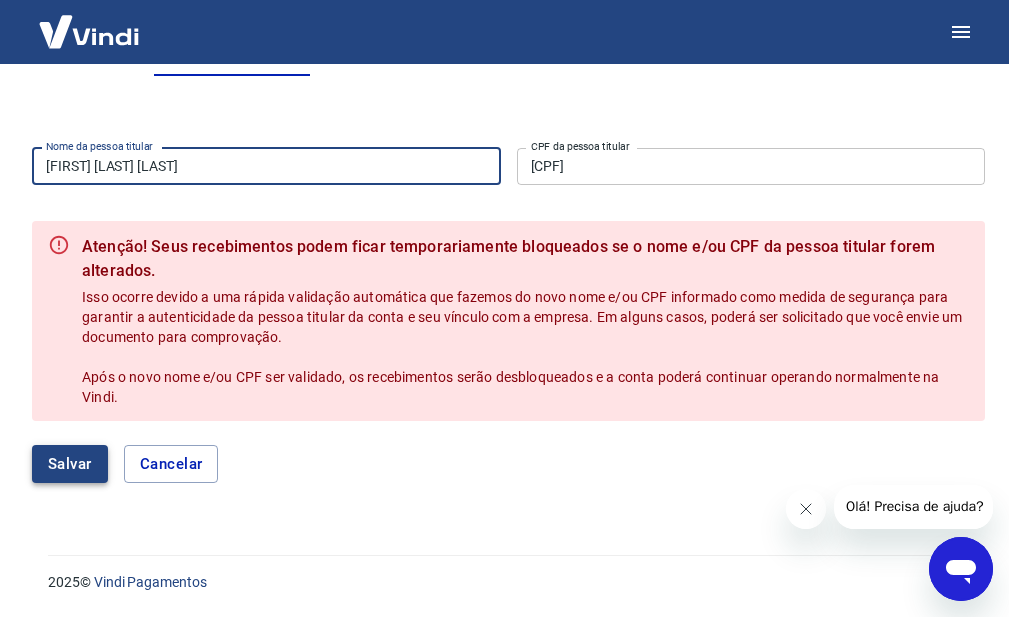 type on "[FIRST] [LAST] [LAST]" 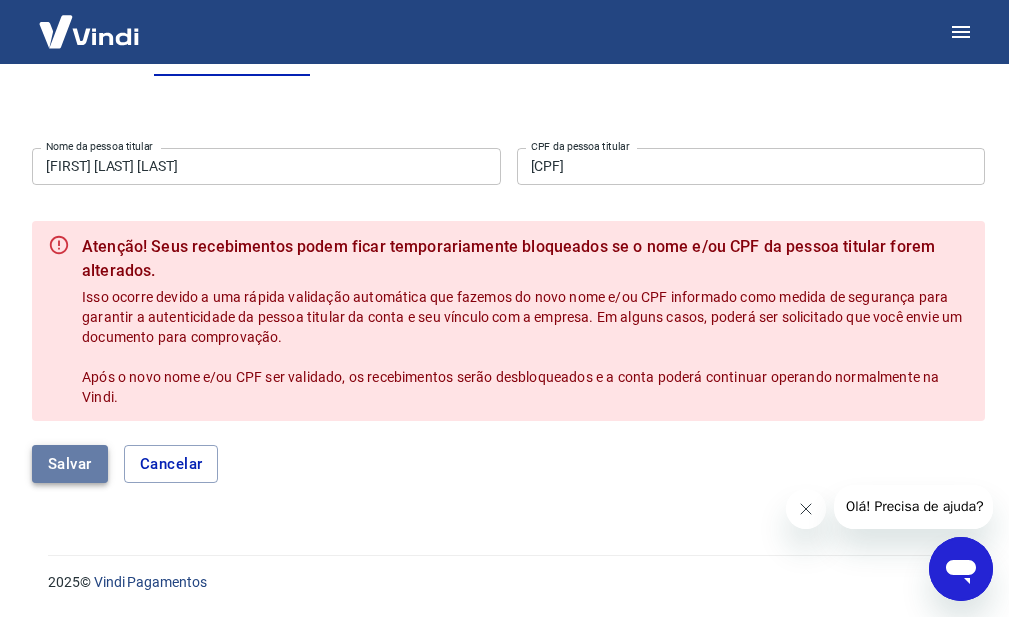 click on "Salvar" at bounding box center [70, 464] 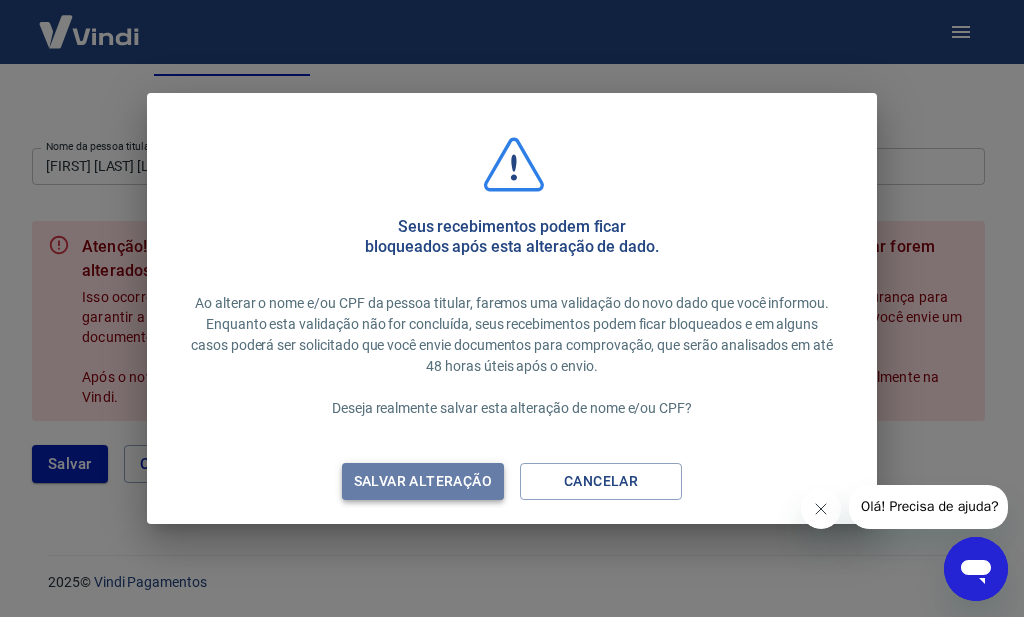 click on "Salvar alteração" at bounding box center [423, 481] 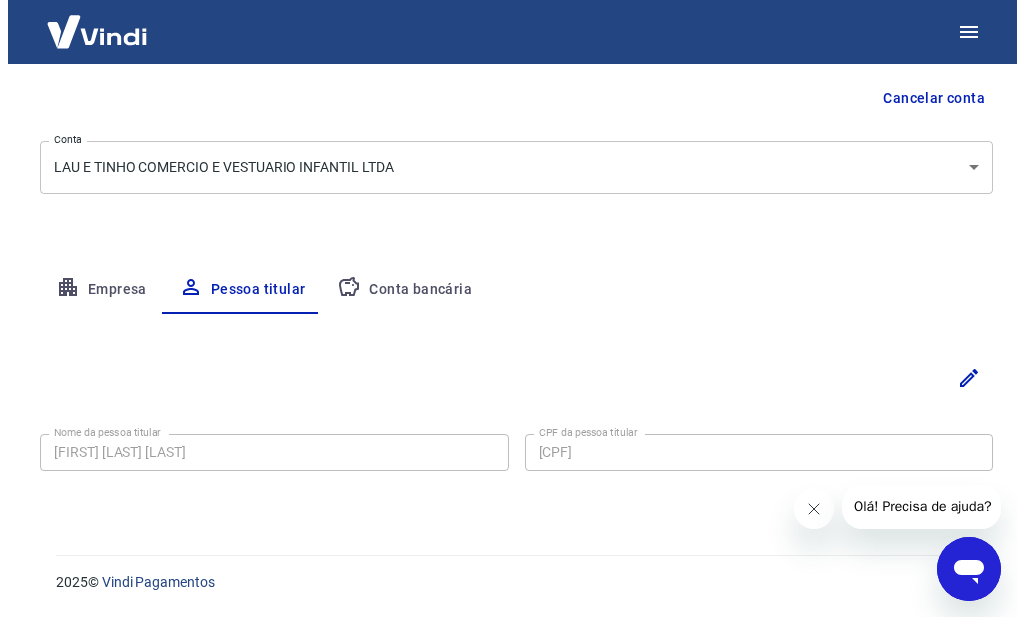 scroll, scrollTop: 93, scrollLeft: 0, axis: vertical 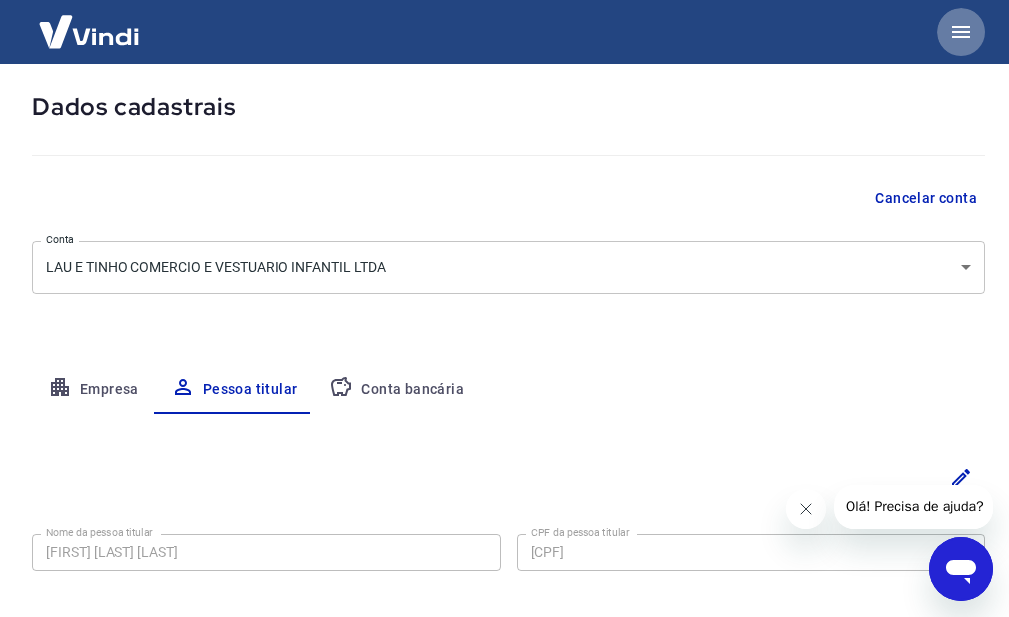 click 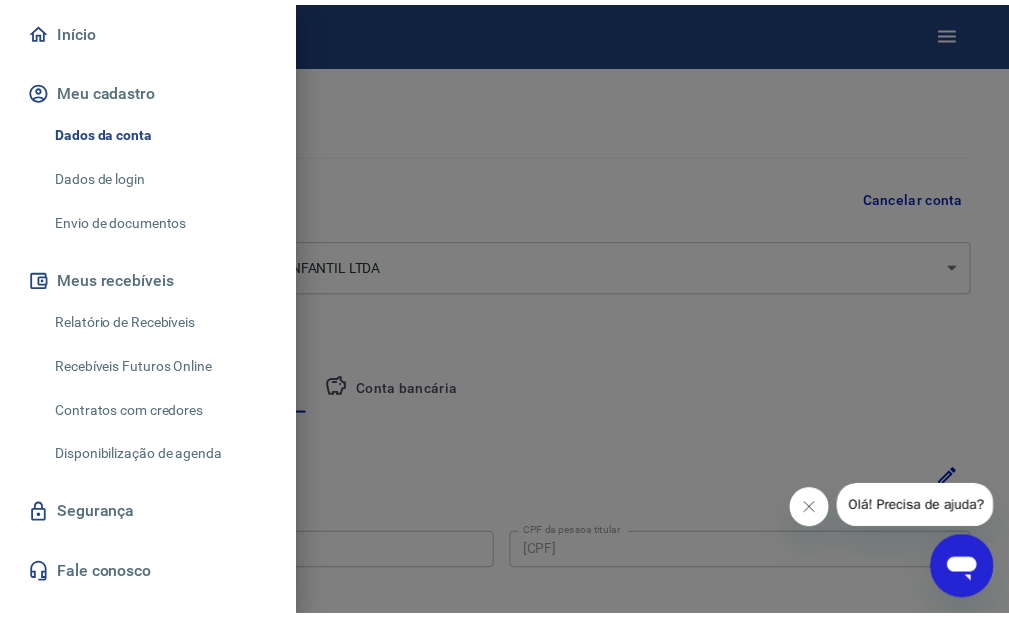 scroll, scrollTop: 260, scrollLeft: 0, axis: vertical 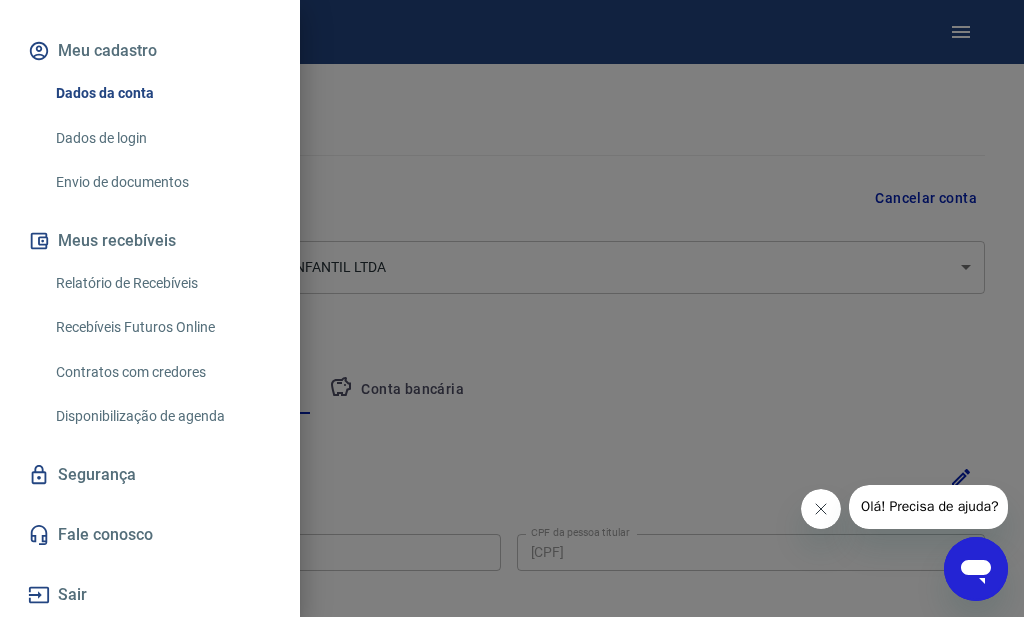 click at bounding box center (512, 308) 